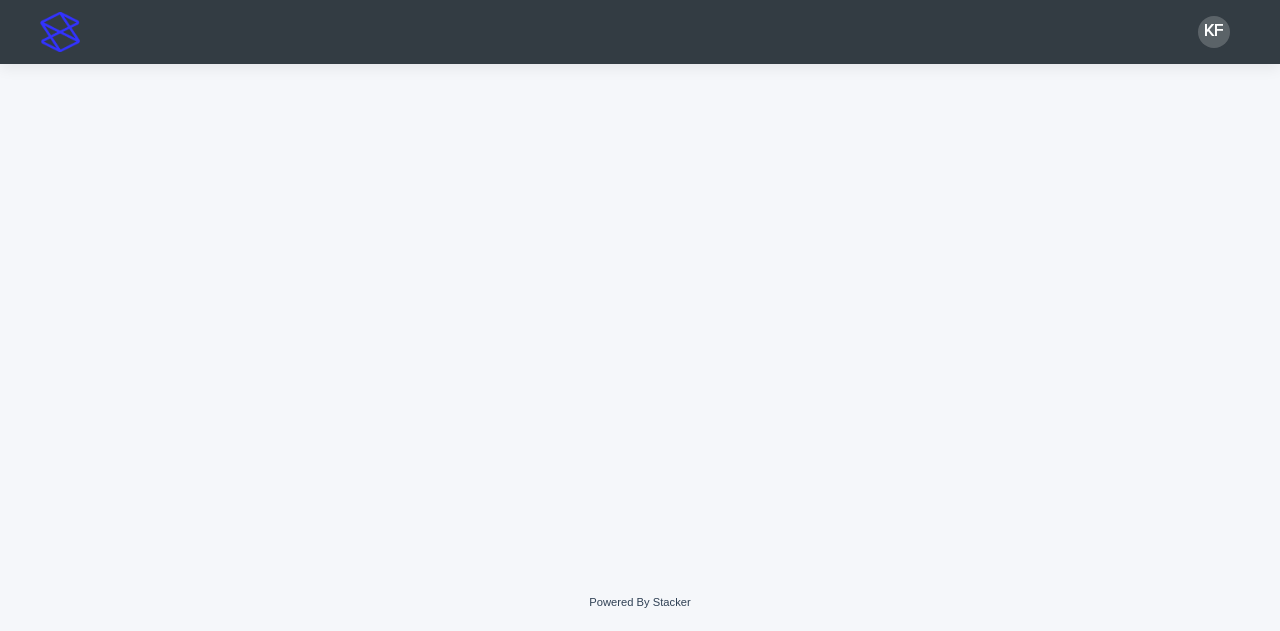 scroll, scrollTop: 0, scrollLeft: 0, axis: both 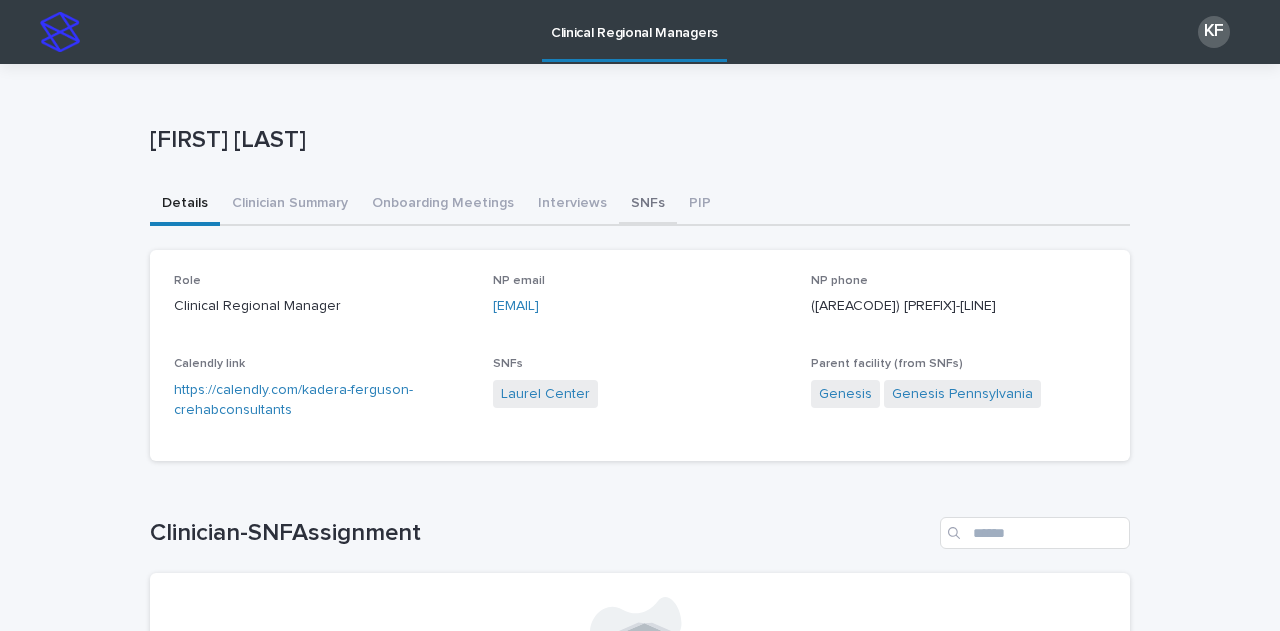 click on "SNFs" at bounding box center (648, 205) 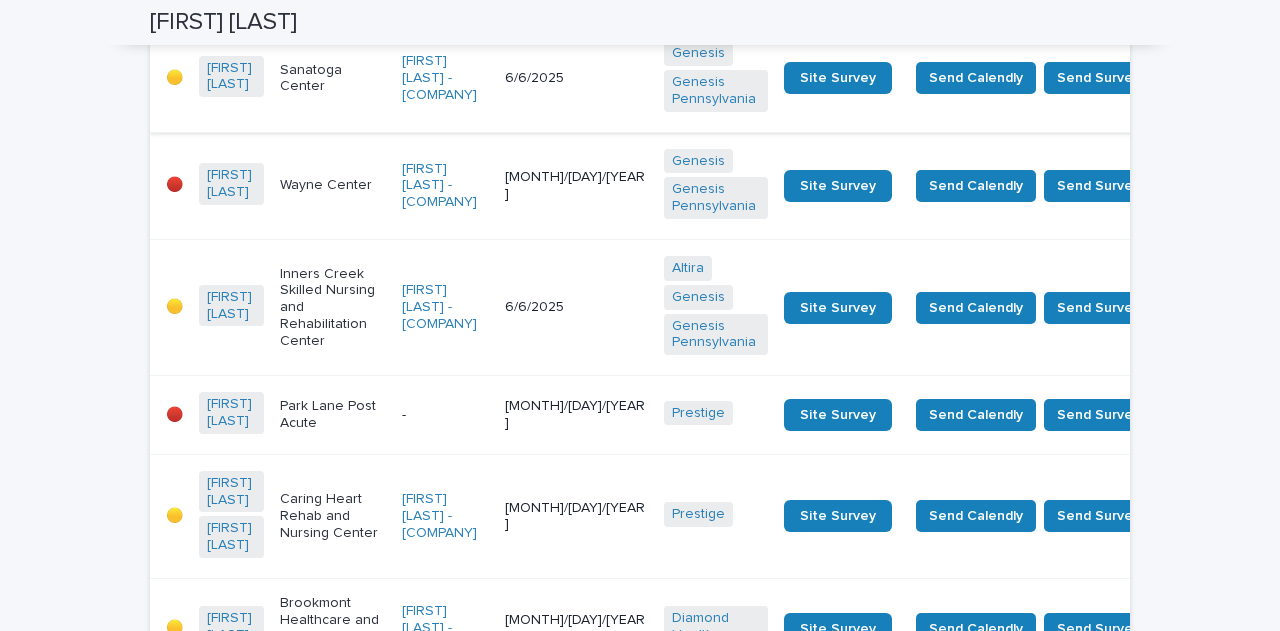 scroll, scrollTop: 3800, scrollLeft: 0, axis: vertical 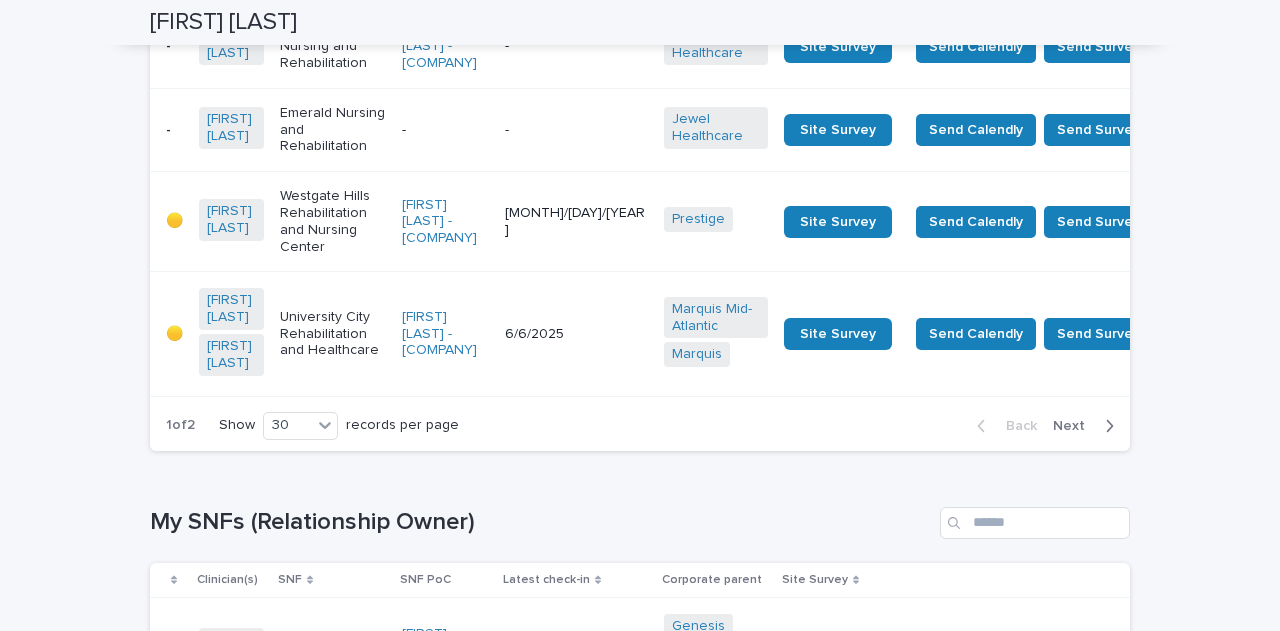 click on "-" at bounding box center [576, 46] 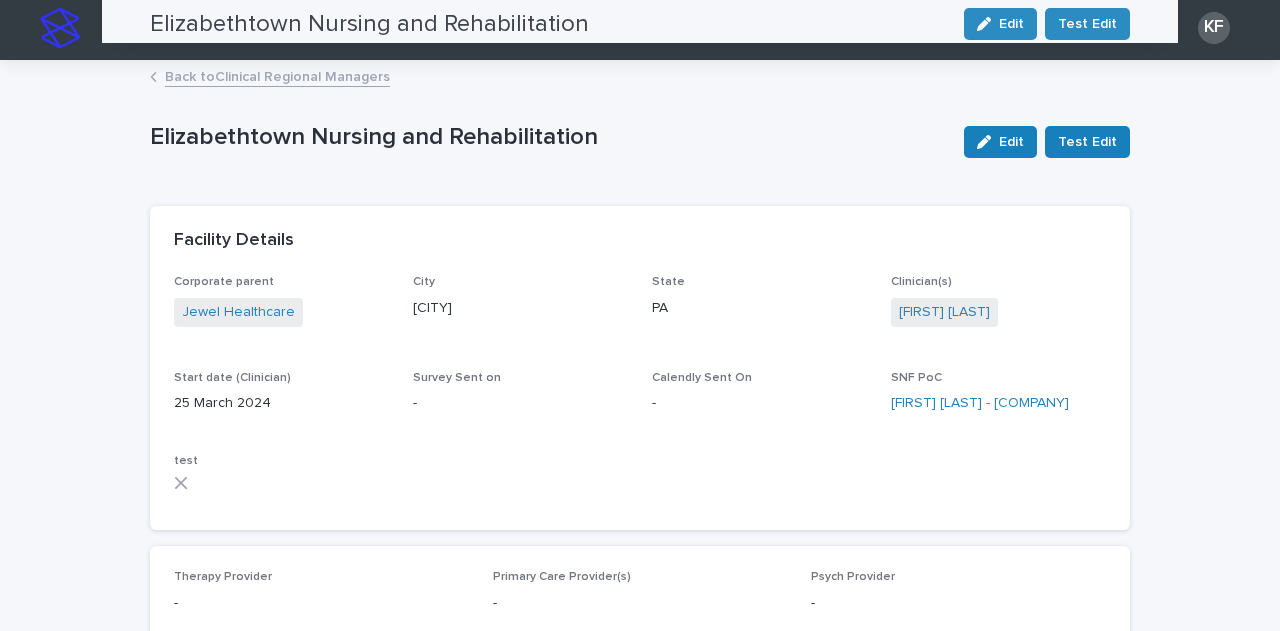 scroll, scrollTop: 0, scrollLeft: 0, axis: both 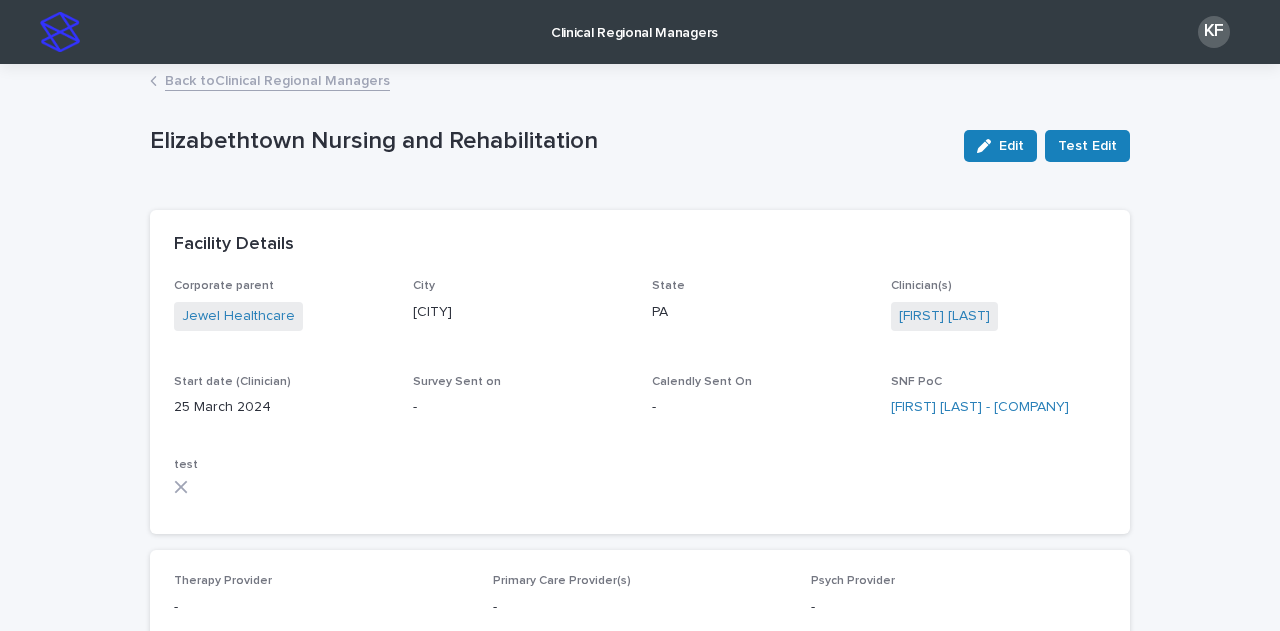 click on "Back to  Clinical Regional Managers" at bounding box center [277, 79] 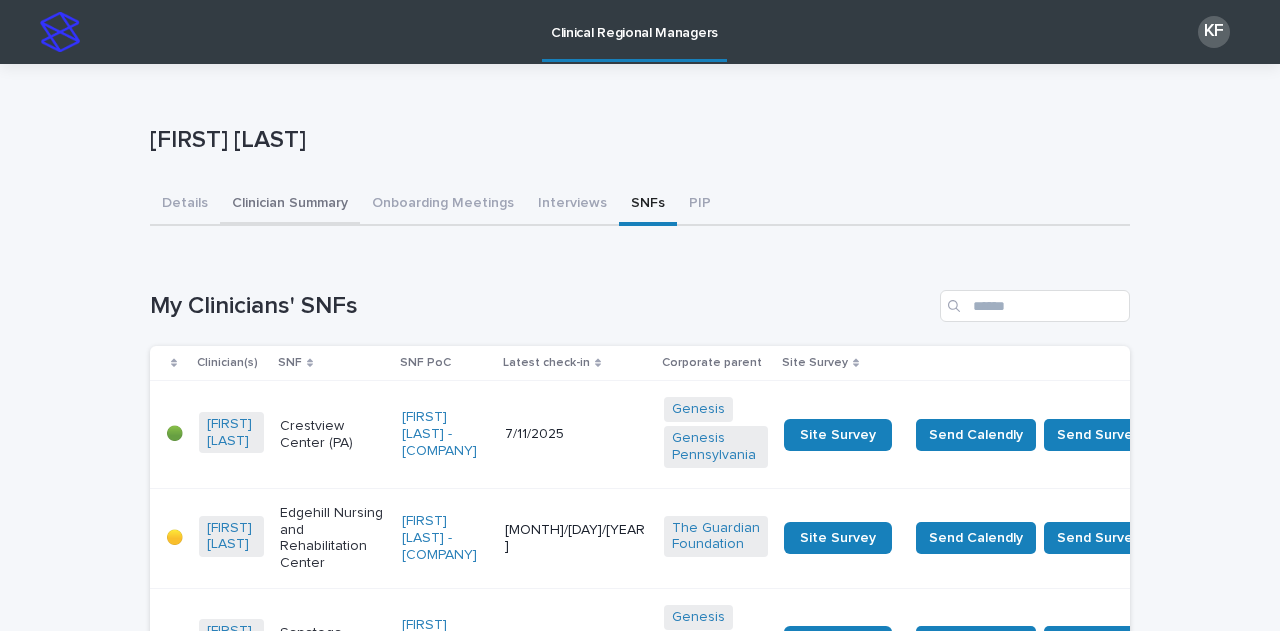 click on "Clinician Summary" at bounding box center [290, 205] 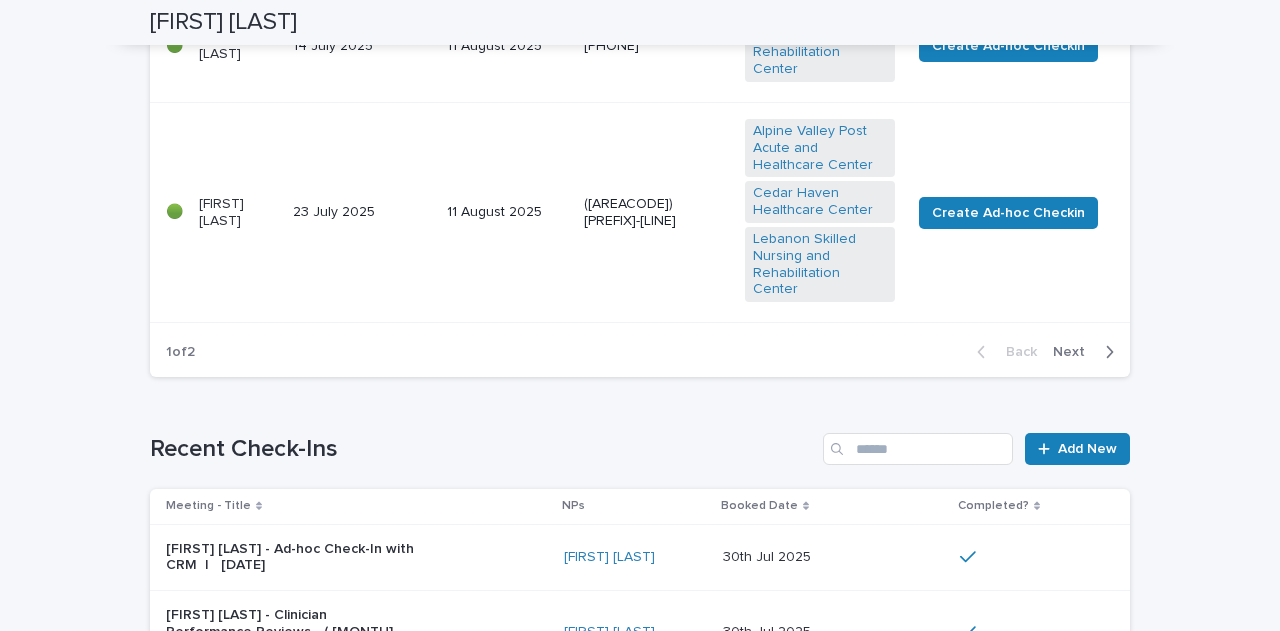 scroll, scrollTop: 1500, scrollLeft: 0, axis: vertical 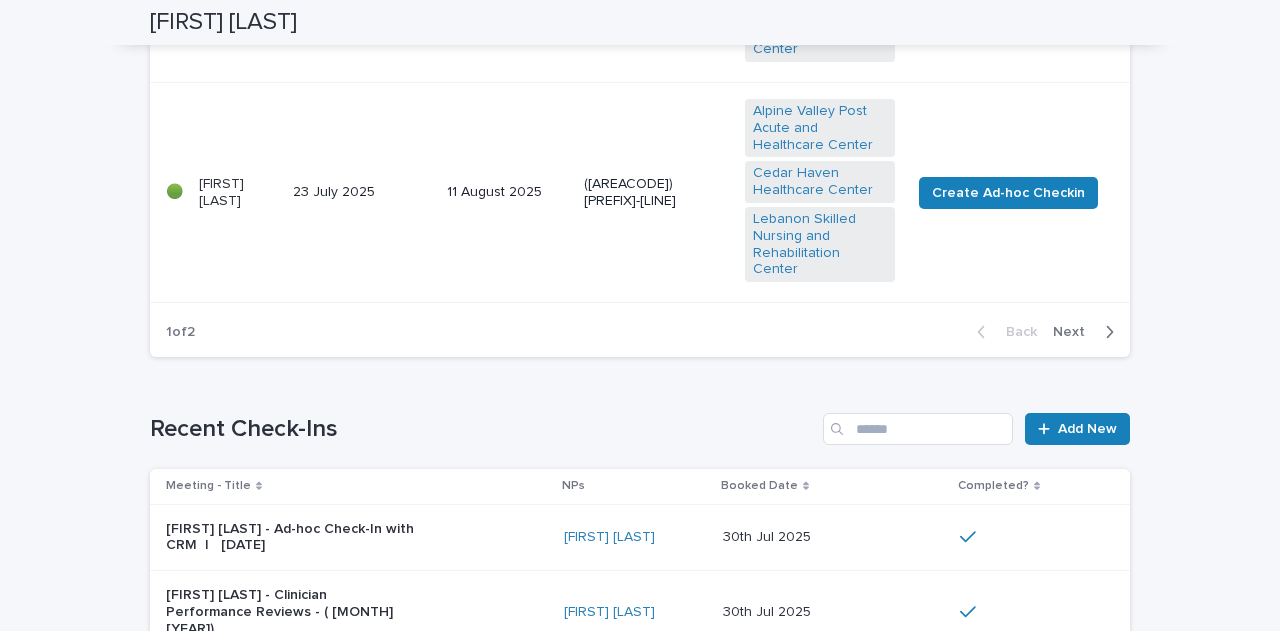 click on "Next" at bounding box center (1075, 332) 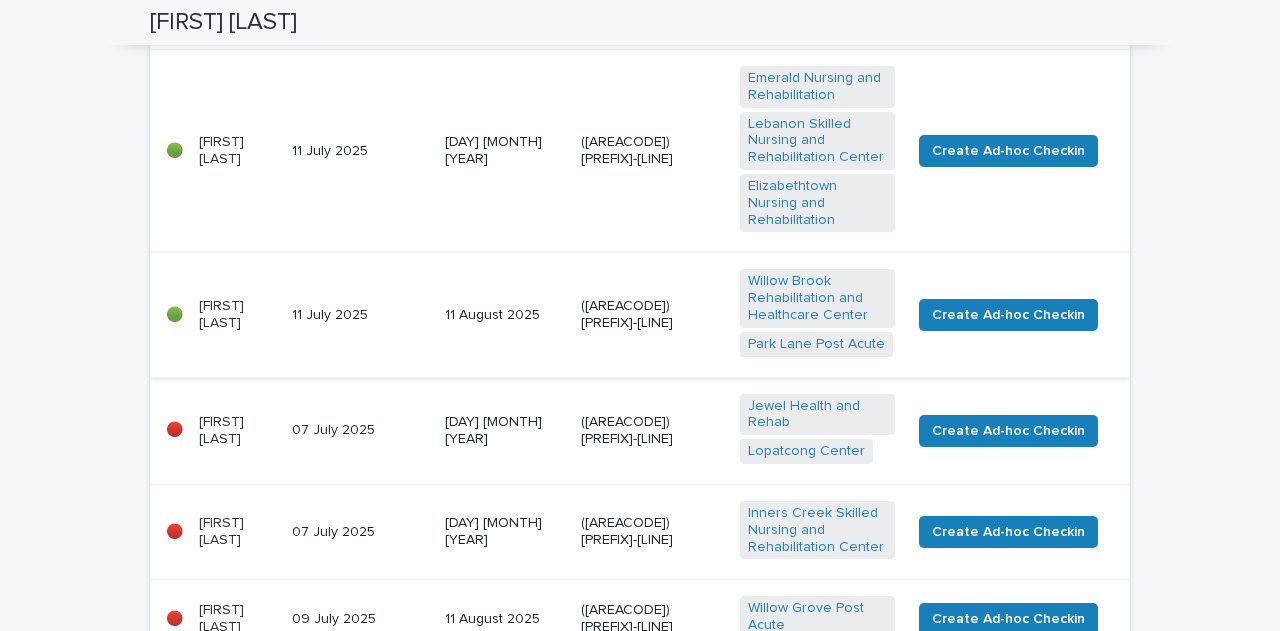scroll, scrollTop: 500, scrollLeft: 0, axis: vertical 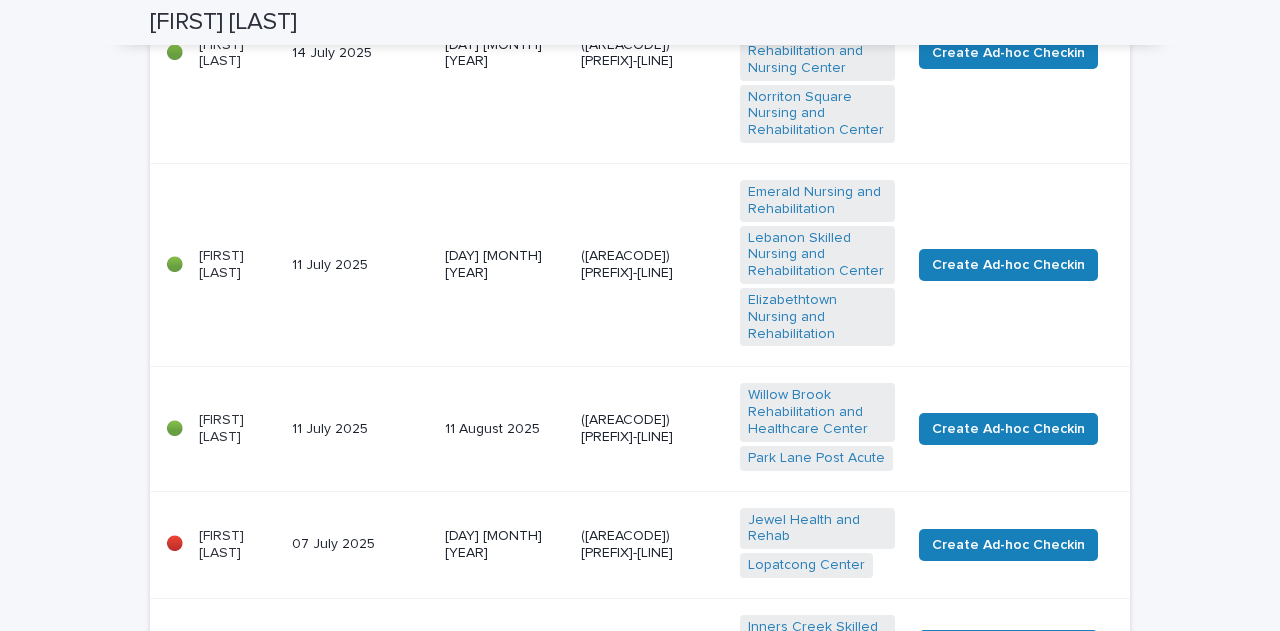 click on "[FIRST] [LAST]" at bounding box center (237, 265) 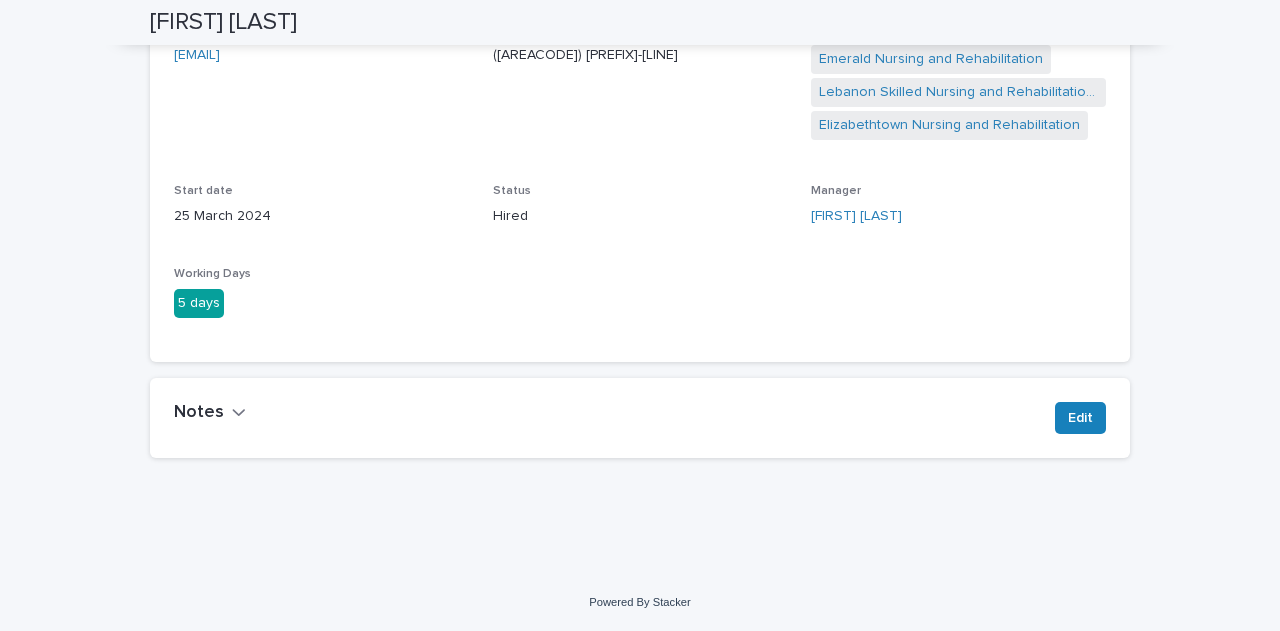 scroll, scrollTop: 0, scrollLeft: 0, axis: both 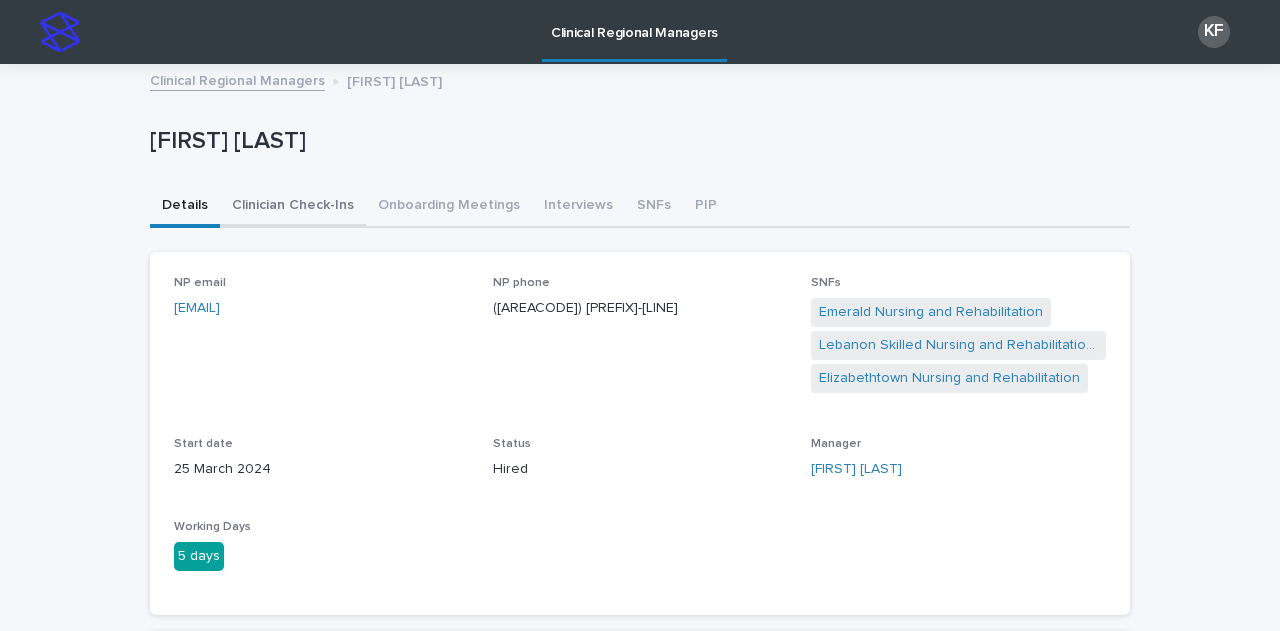 click on "Clinician Check-Ins" at bounding box center (293, 207) 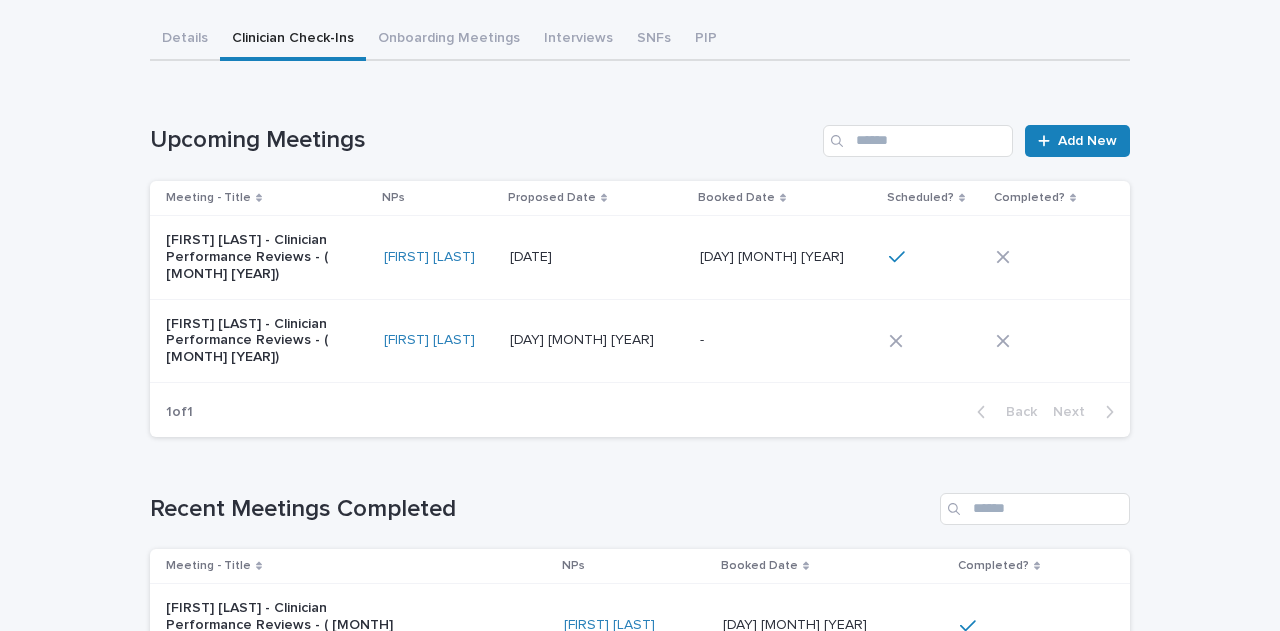 scroll, scrollTop: 500, scrollLeft: 0, axis: vertical 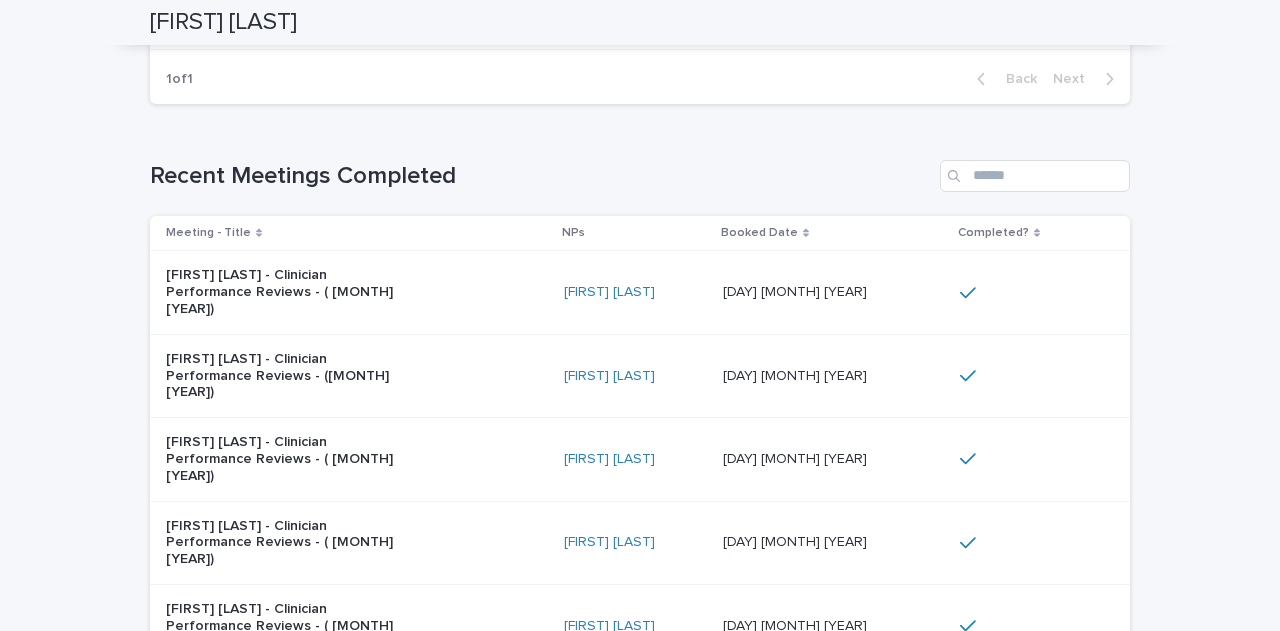 click on "[FIRST] [LAST] - Clinician Performance Reviews - ( [MONTH] [YEAR])" at bounding box center [357, 292] 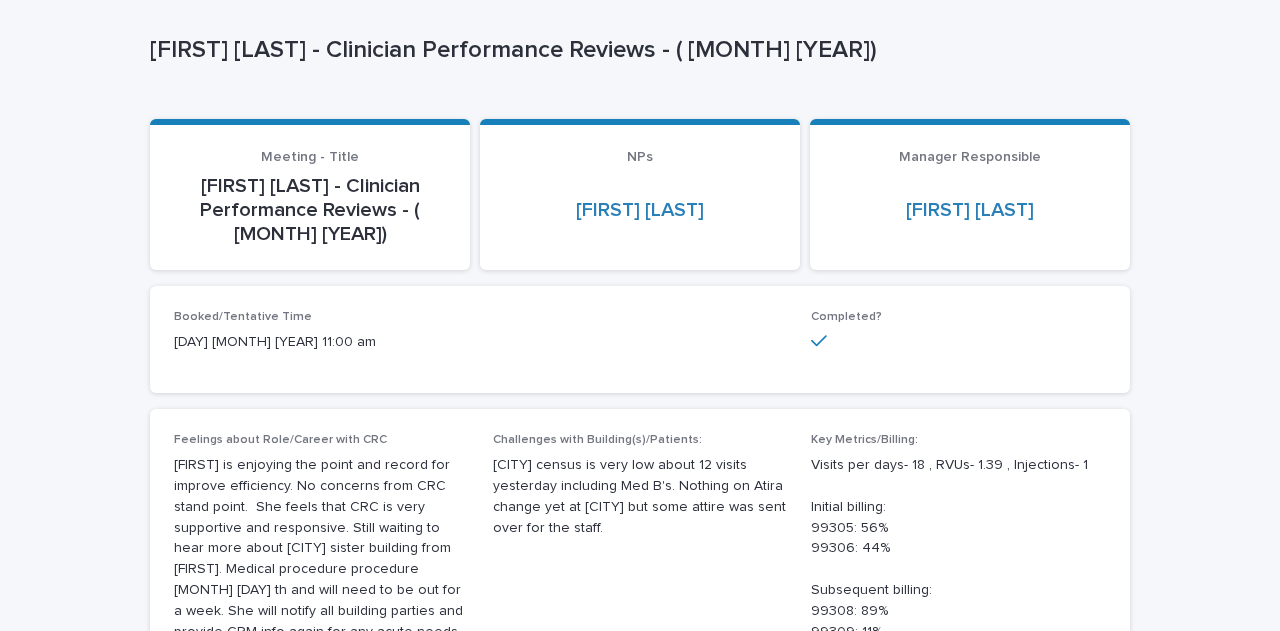 scroll, scrollTop: 200, scrollLeft: 0, axis: vertical 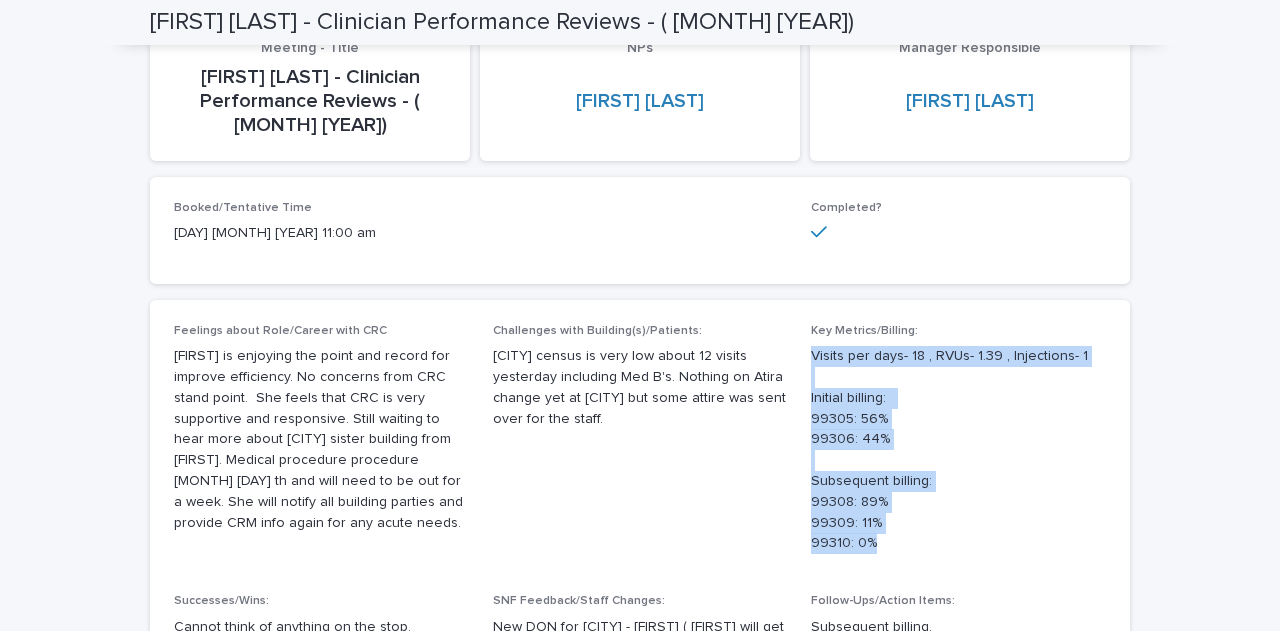 drag, startPoint x: 877, startPoint y: 546, endPoint x: 808, endPoint y: 352, distance: 205.90532 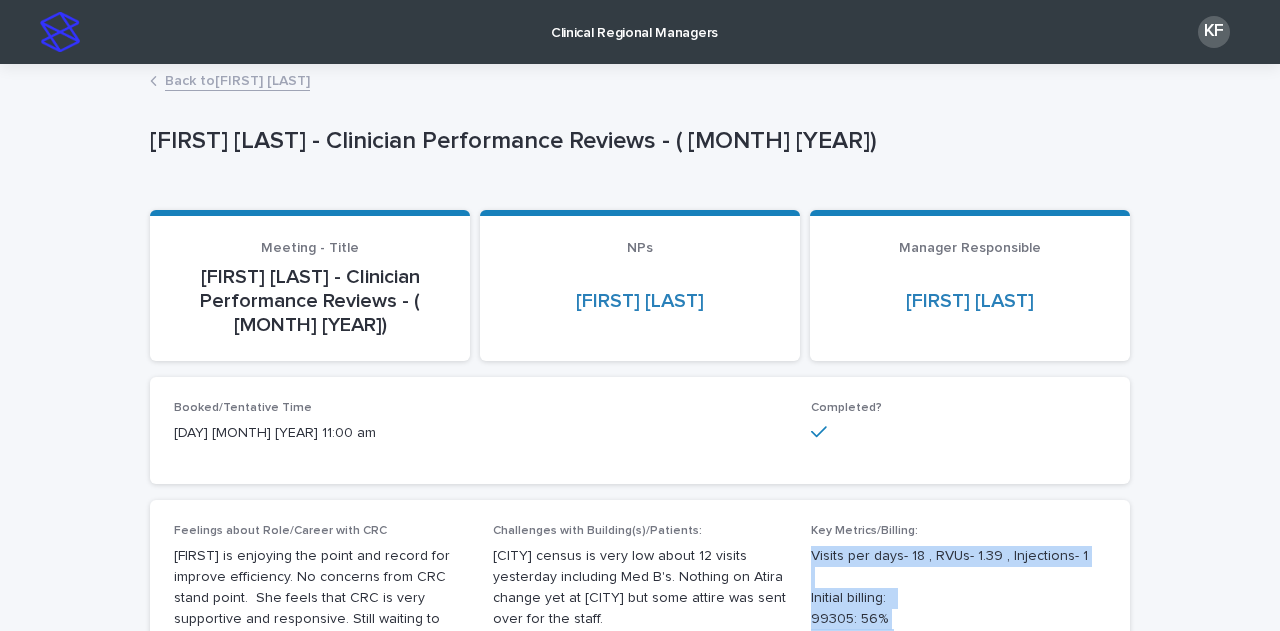 click on "Back to  [FIRST] [LAST]" at bounding box center (237, 79) 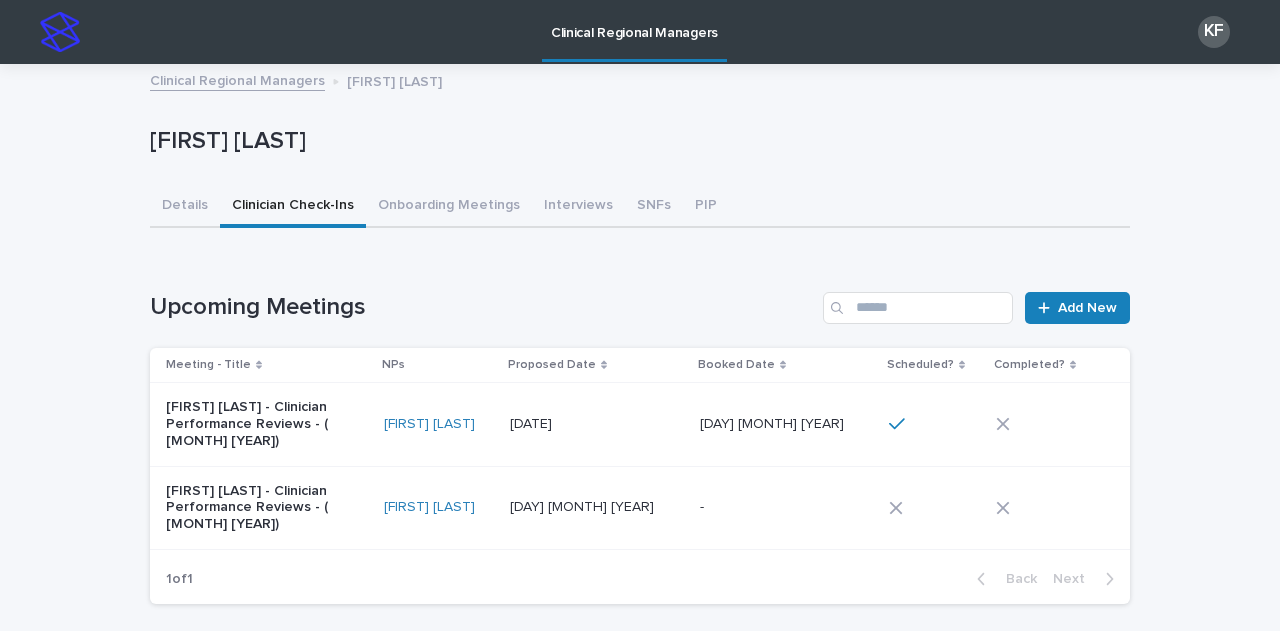 click at bounding box center [593, 424] 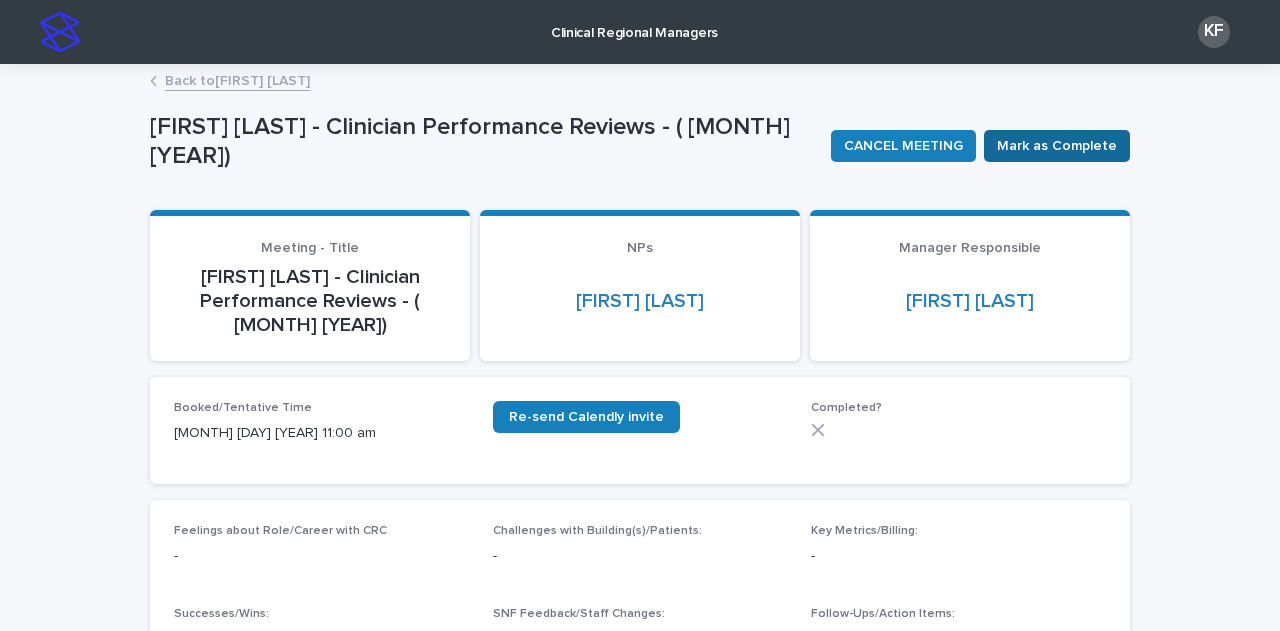 click on "Mark as Complete" at bounding box center [1057, 146] 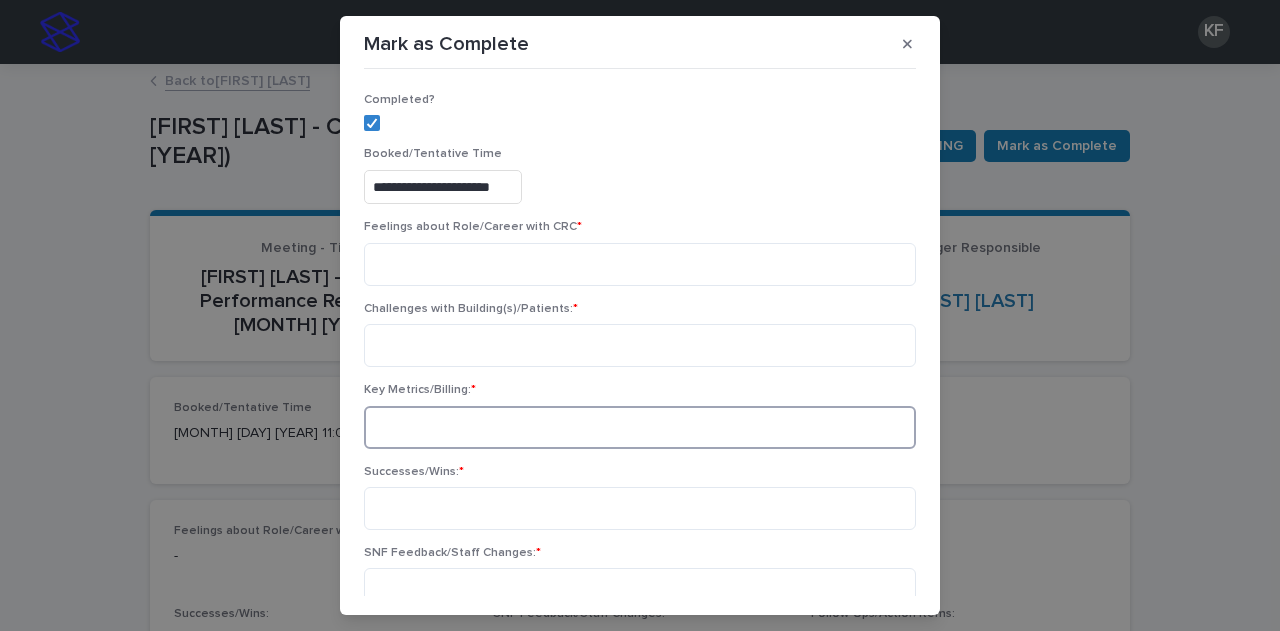 click at bounding box center (640, 427) 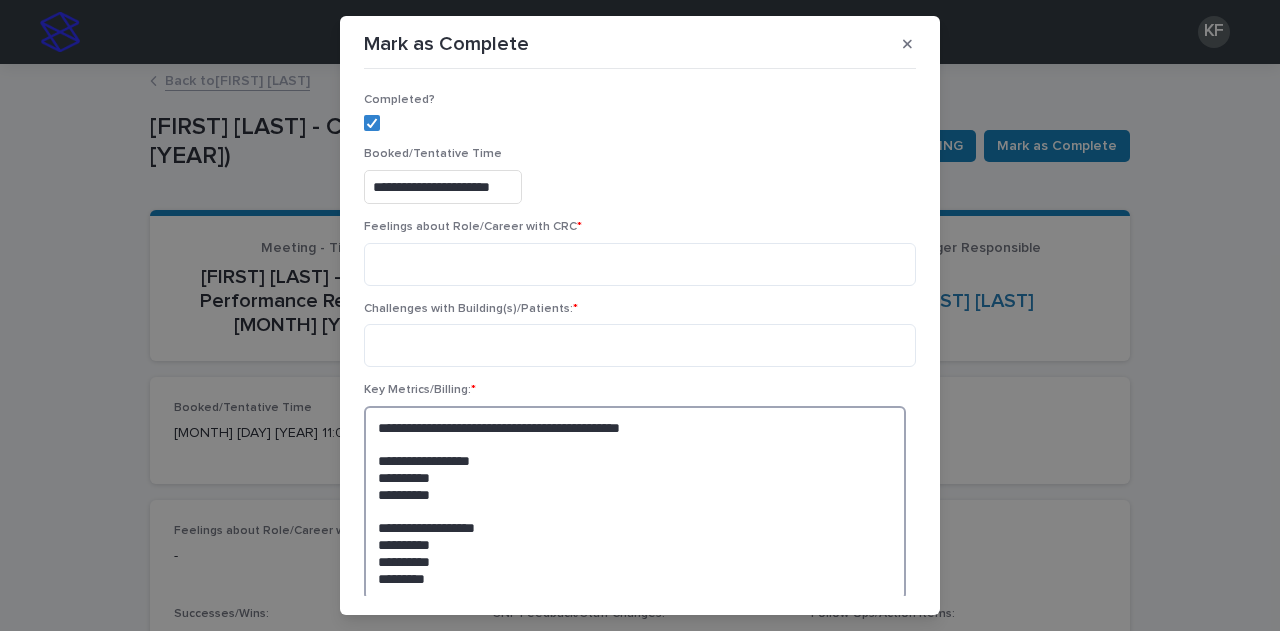 click on "**********" at bounding box center [635, 503] 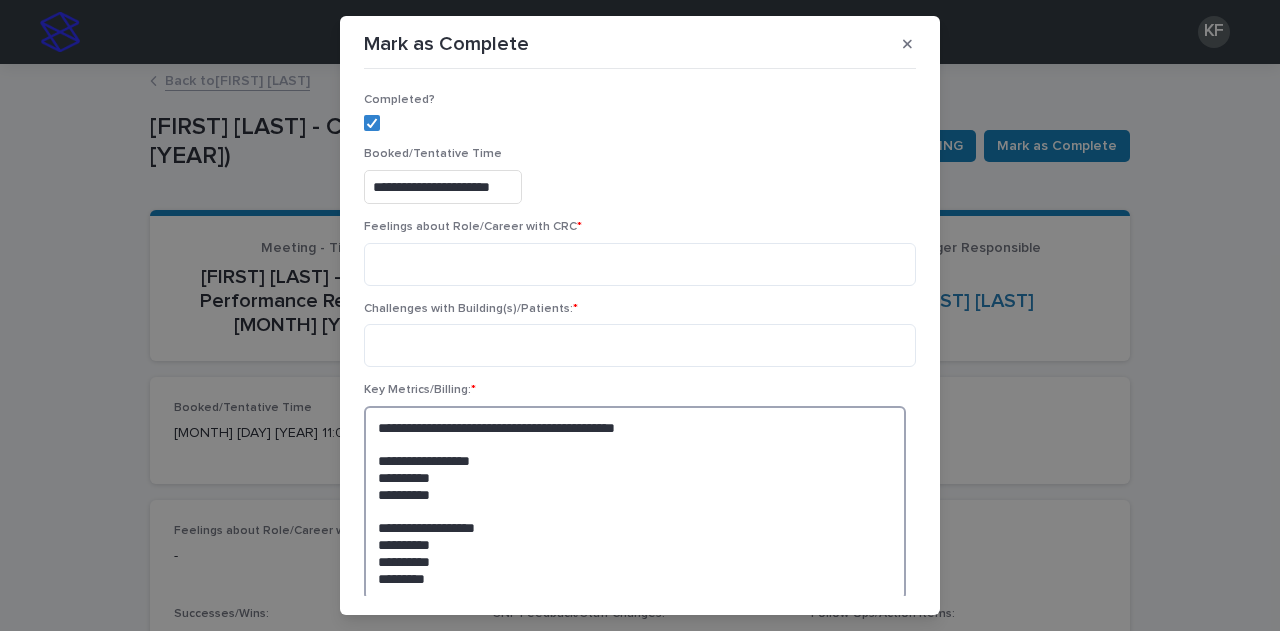 type on "**********" 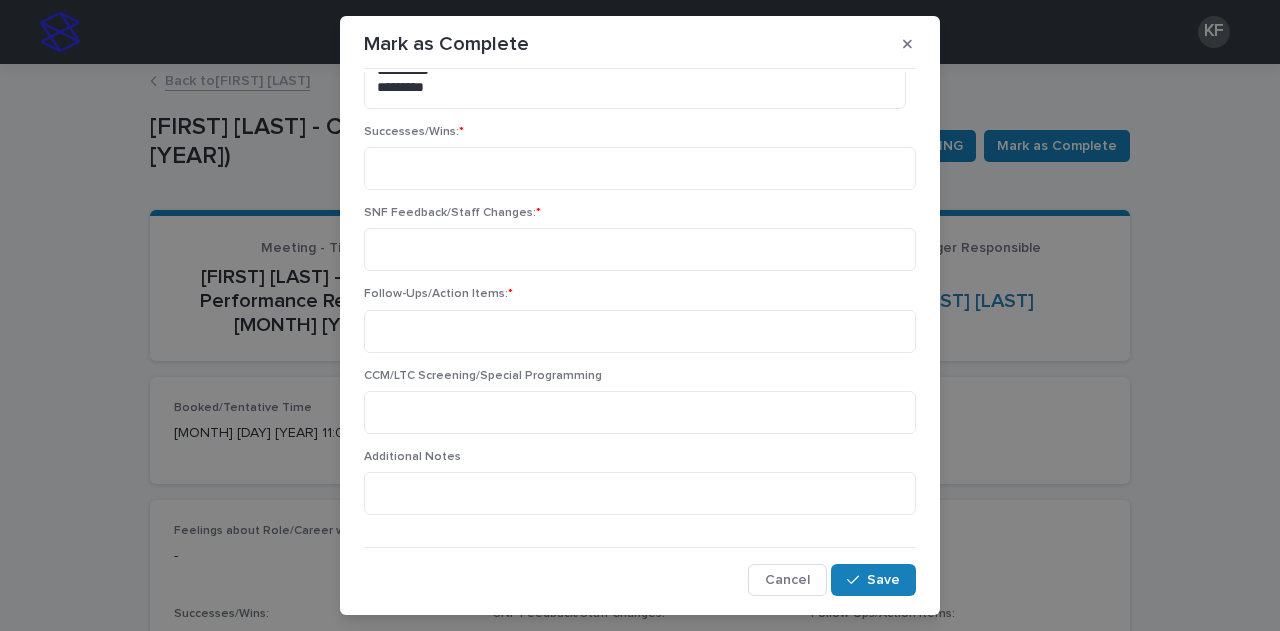 scroll, scrollTop: 490, scrollLeft: 0, axis: vertical 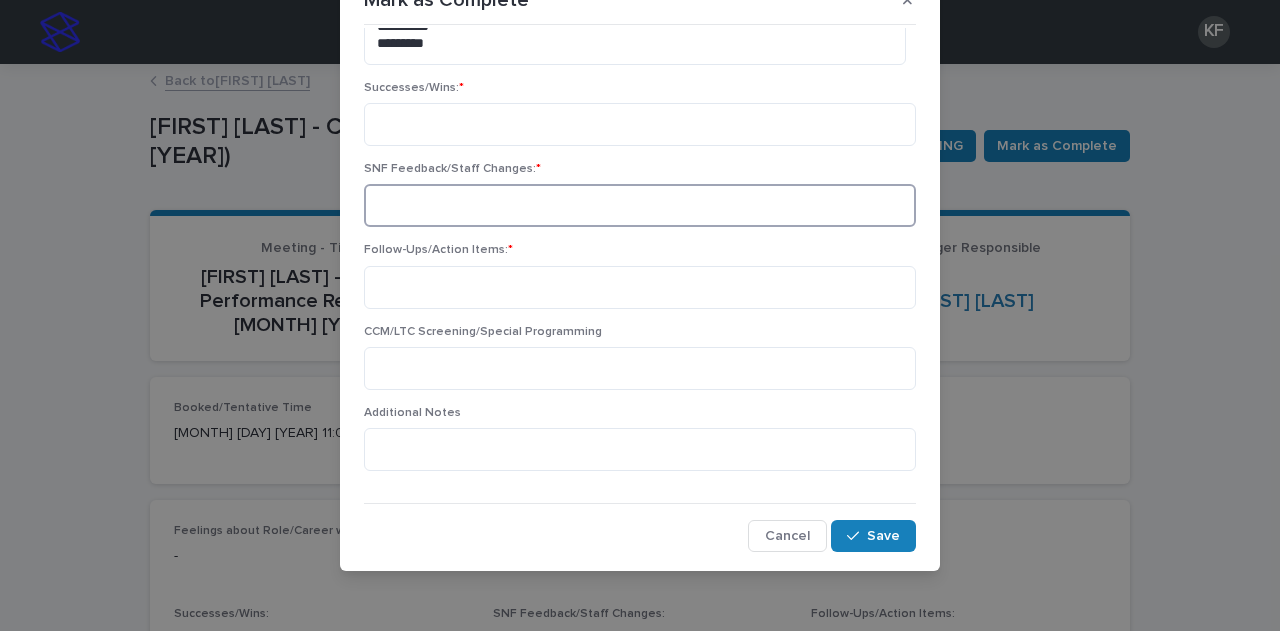 click at bounding box center [640, 205] 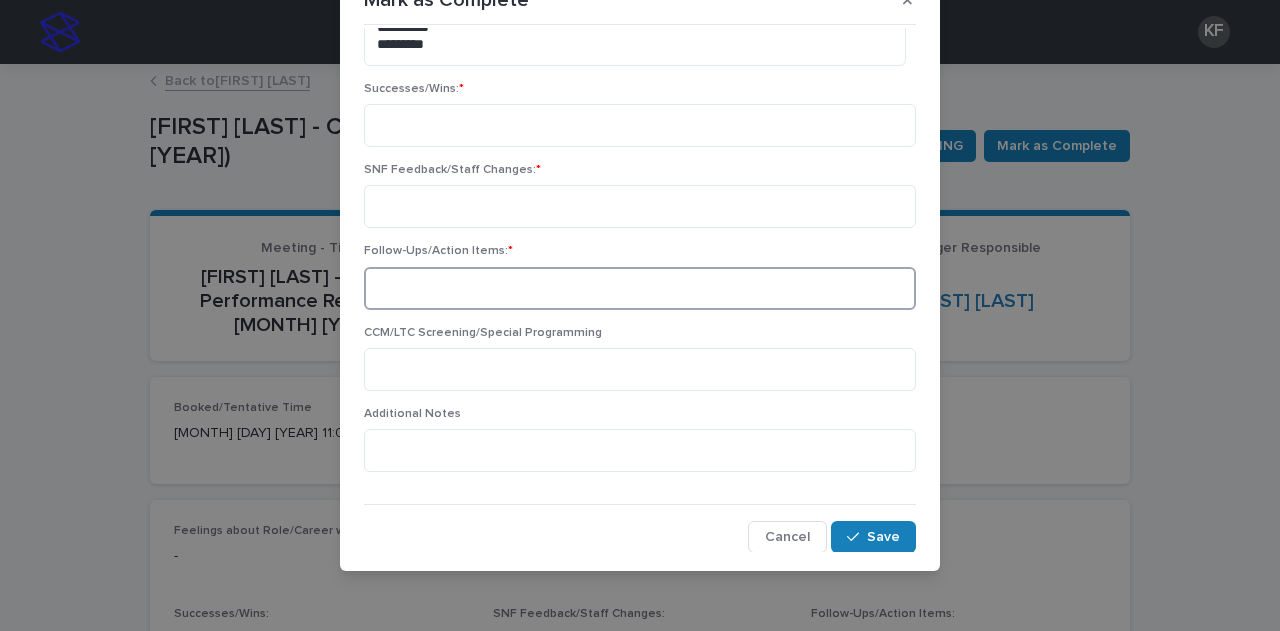 click at bounding box center (640, 288) 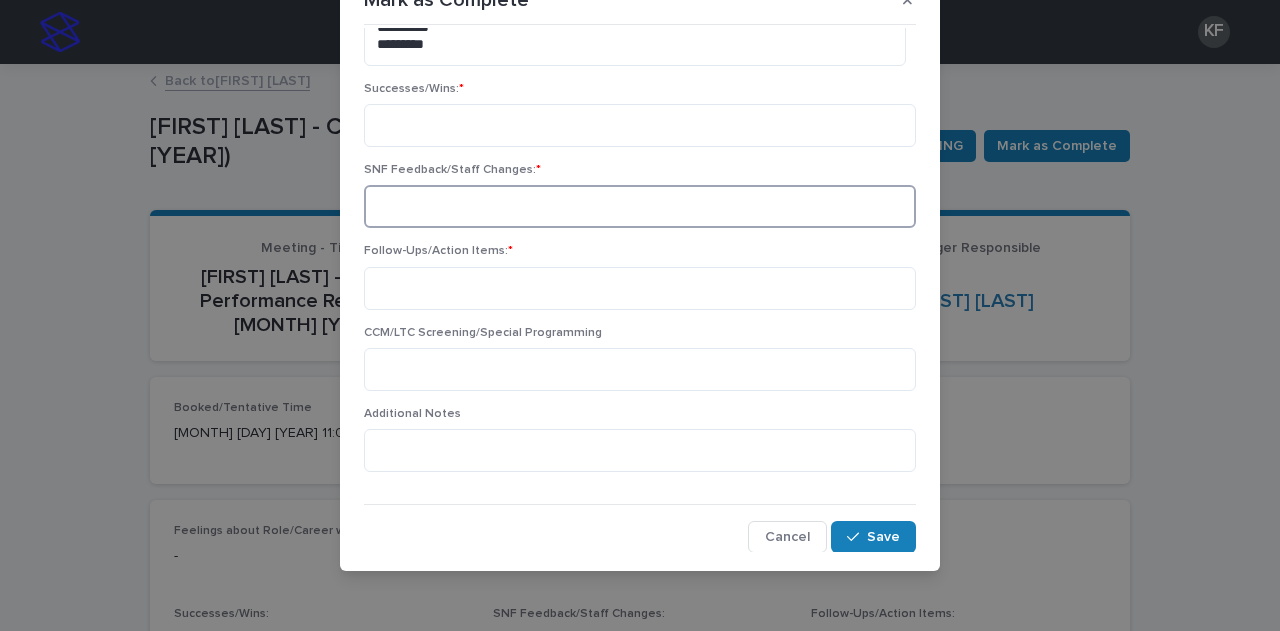 click at bounding box center (640, 206) 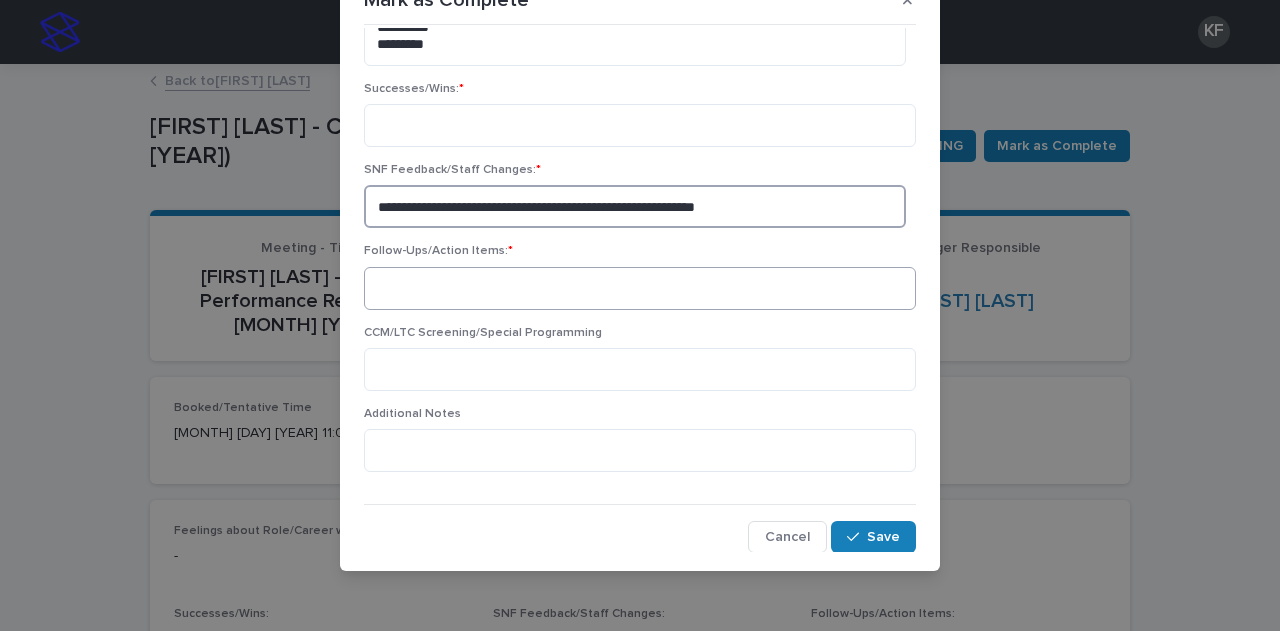 type on "**********" 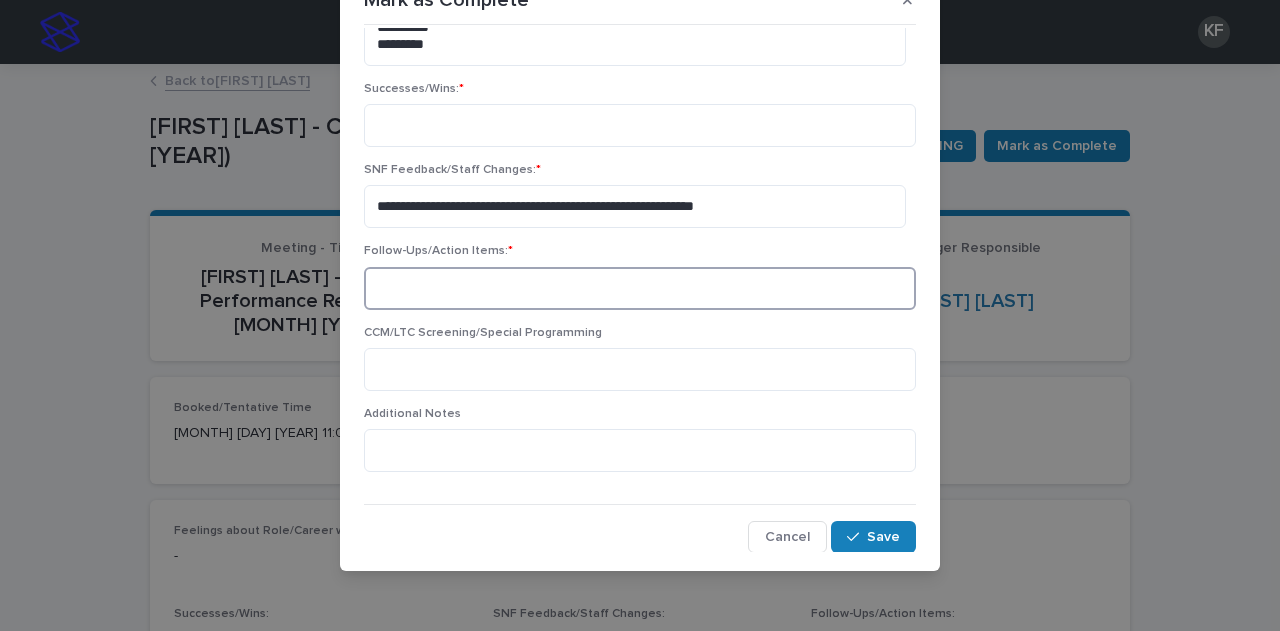 click at bounding box center (640, 288) 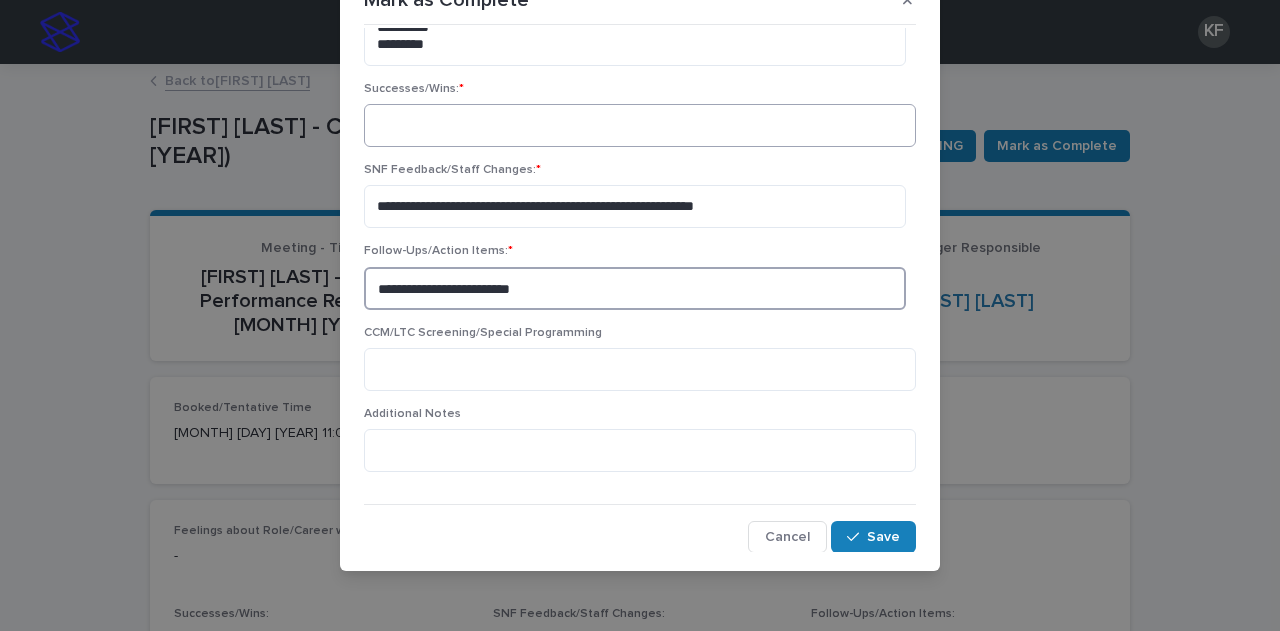 type on "**********" 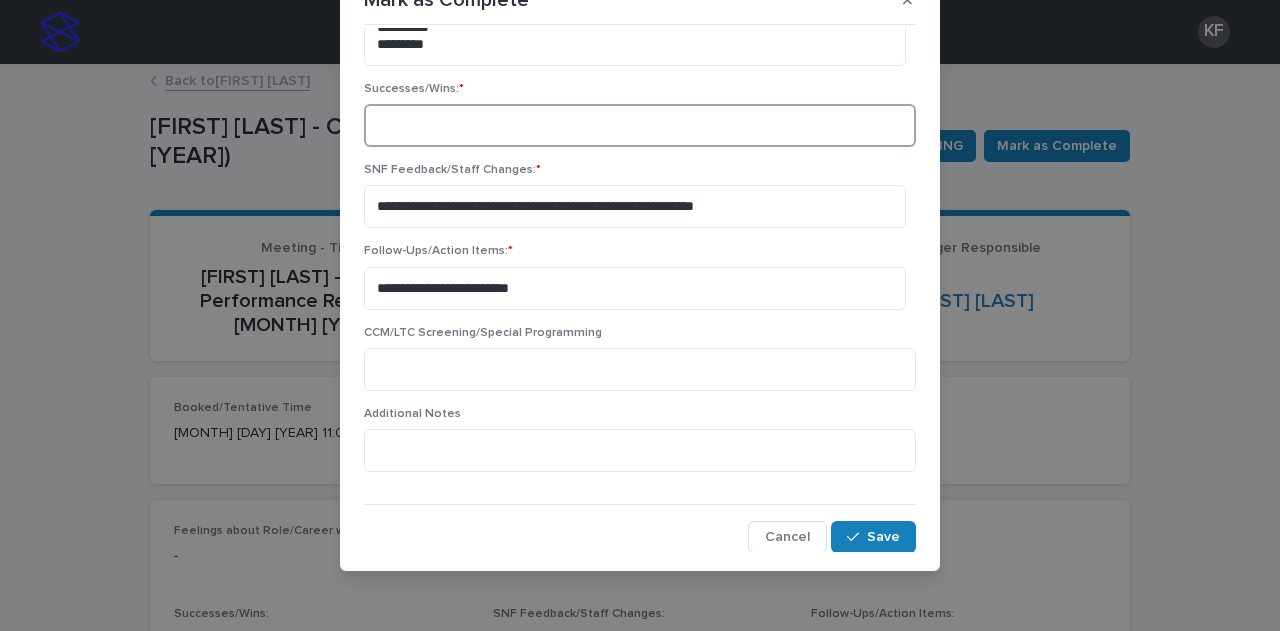 drag, startPoint x: 424, startPoint y: 138, endPoint x: 431, endPoint y: 130, distance: 10.630146 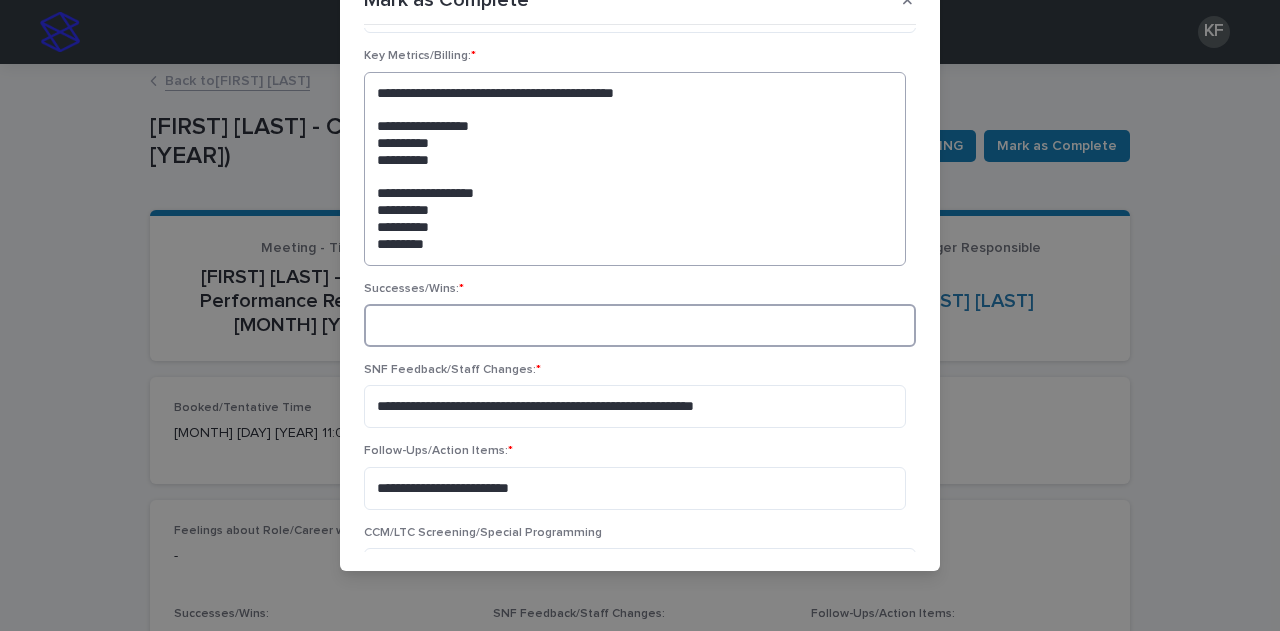 scroll, scrollTop: 90, scrollLeft: 0, axis: vertical 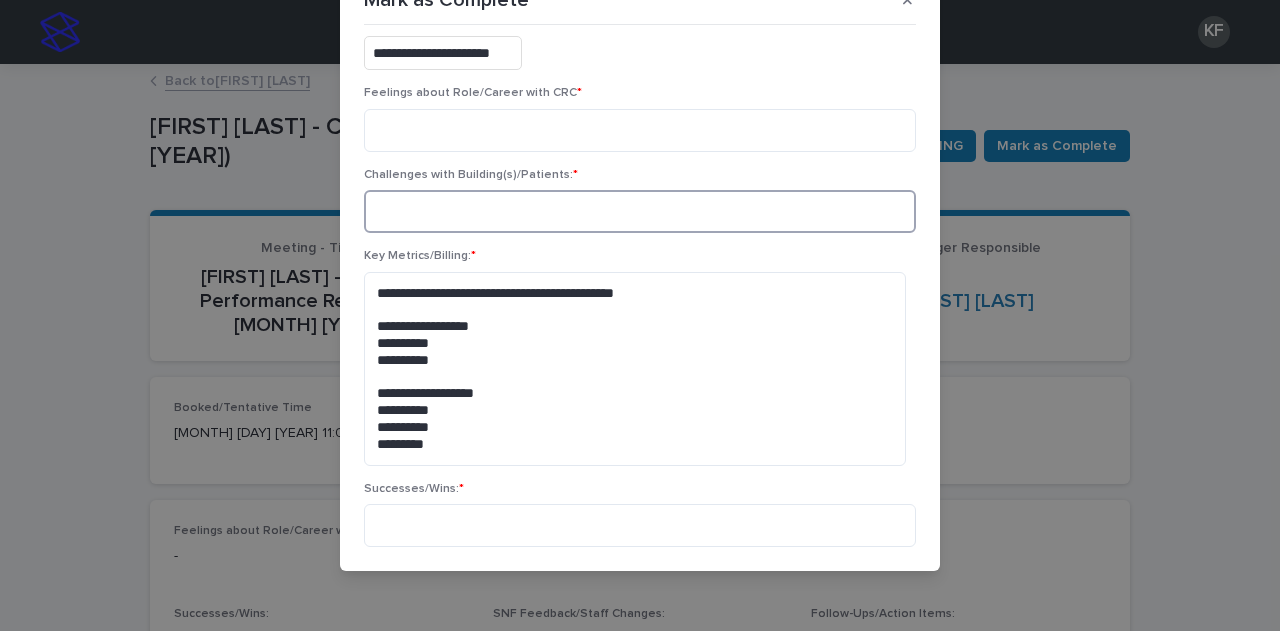 click at bounding box center [640, 211] 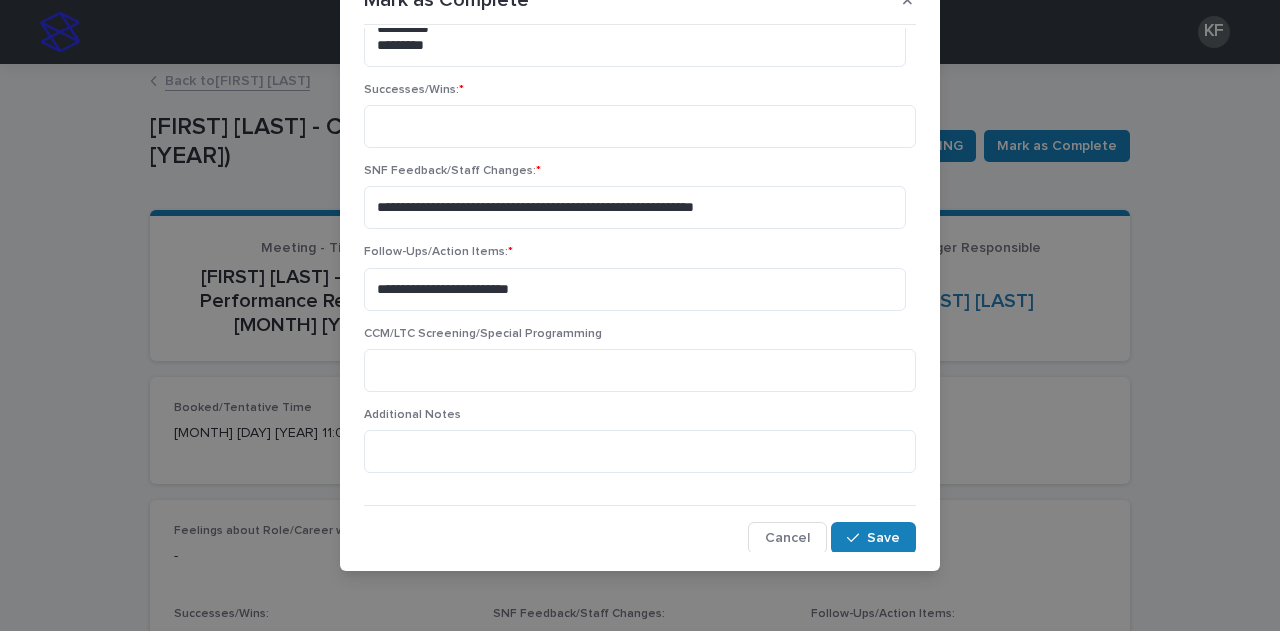 scroll, scrollTop: 490, scrollLeft: 0, axis: vertical 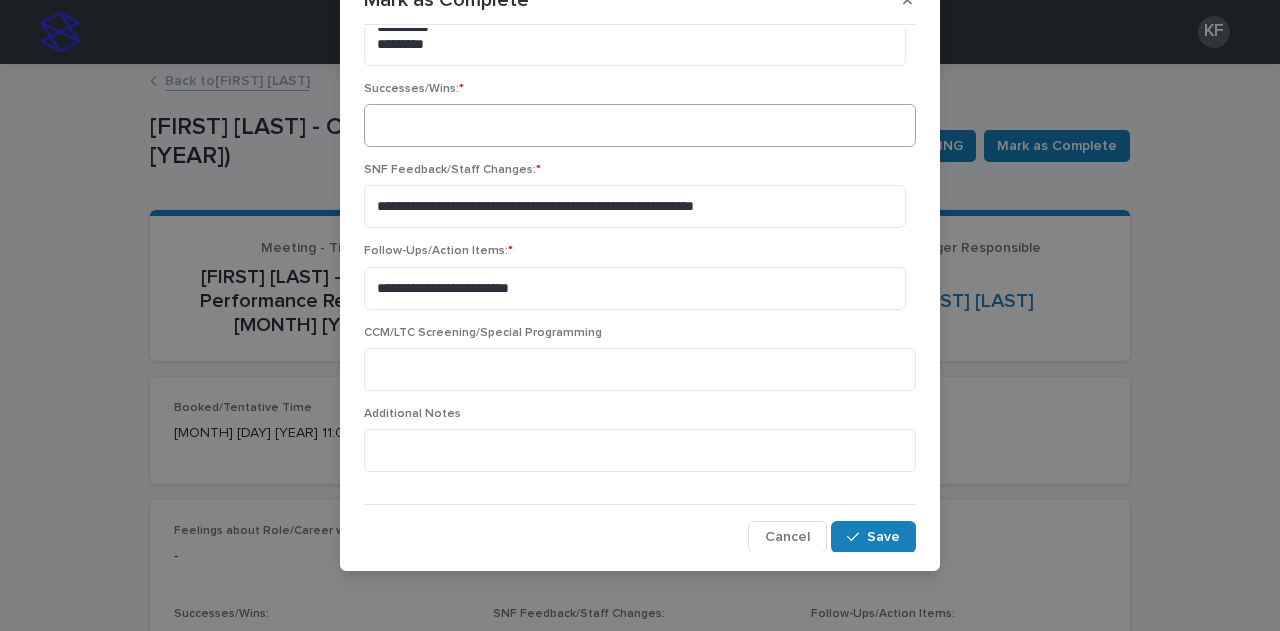 type on "****" 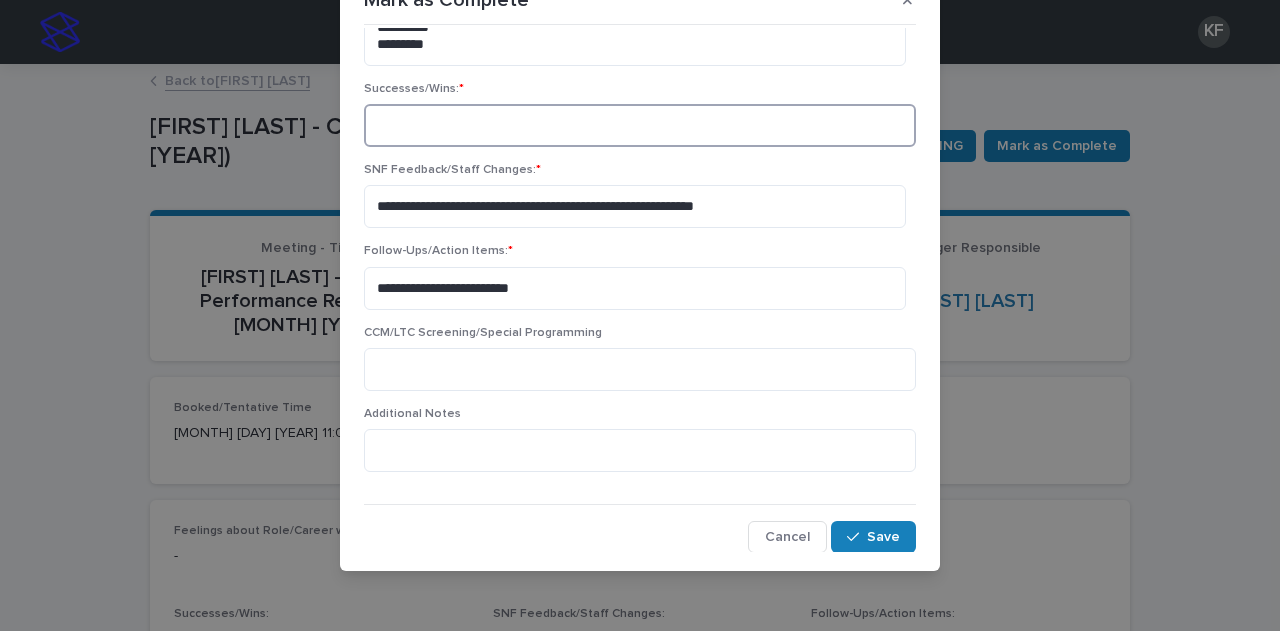 click at bounding box center (640, 125) 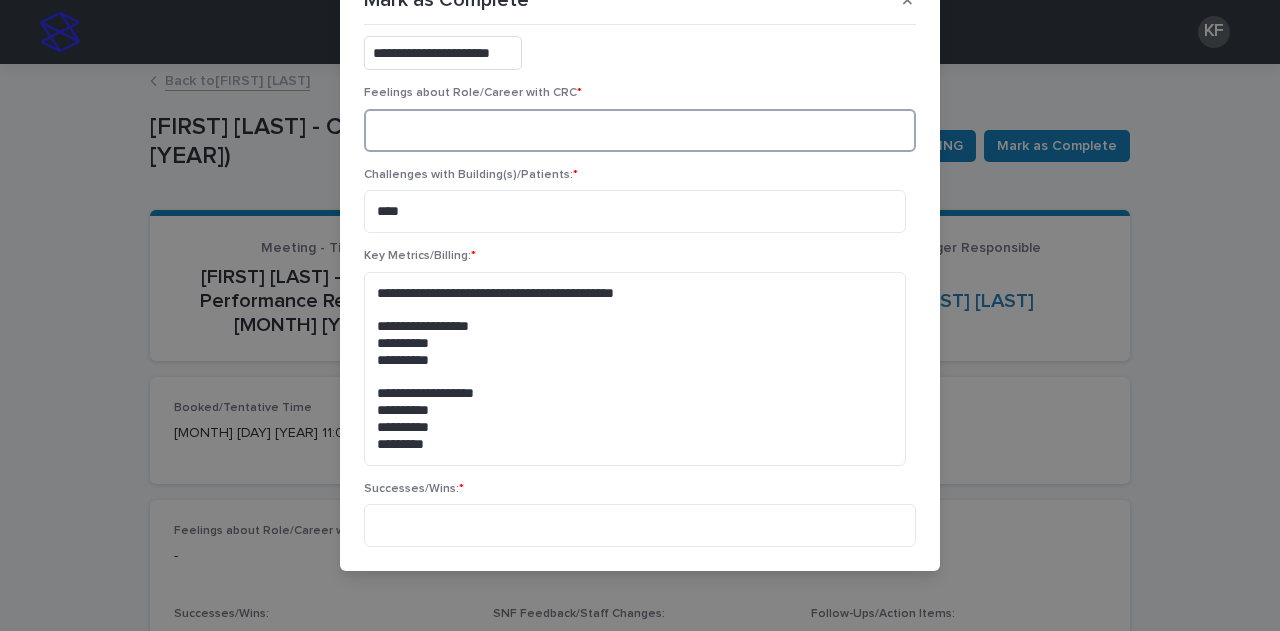 click at bounding box center (640, 130) 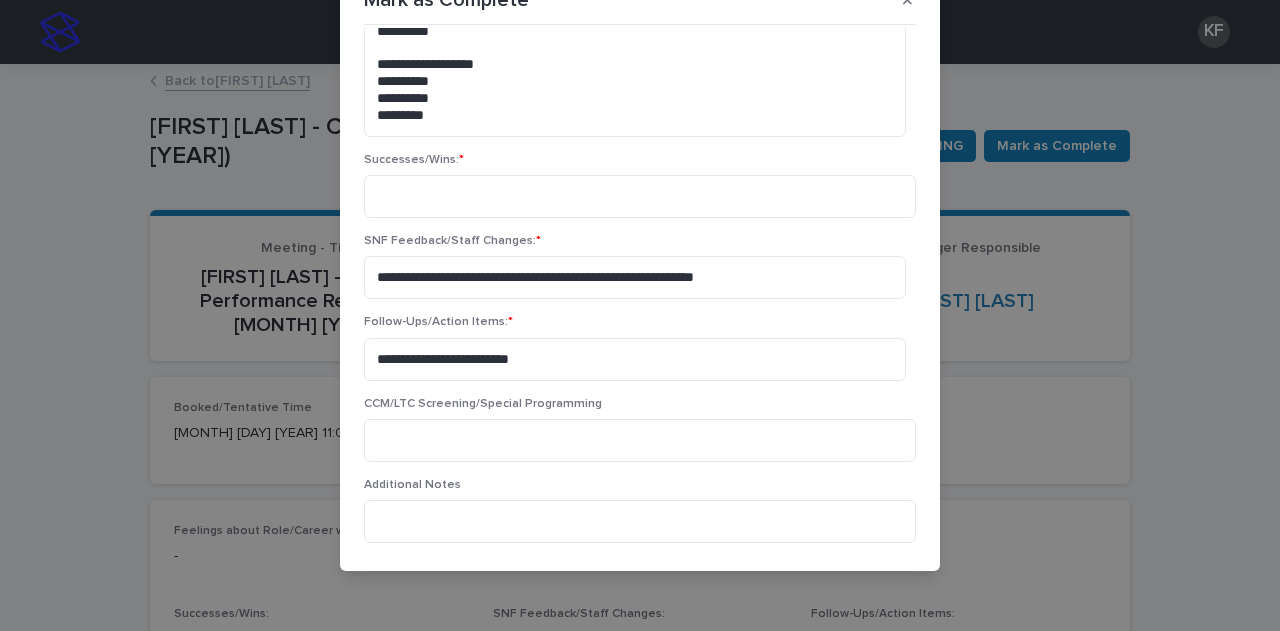 scroll, scrollTop: 491, scrollLeft: 0, axis: vertical 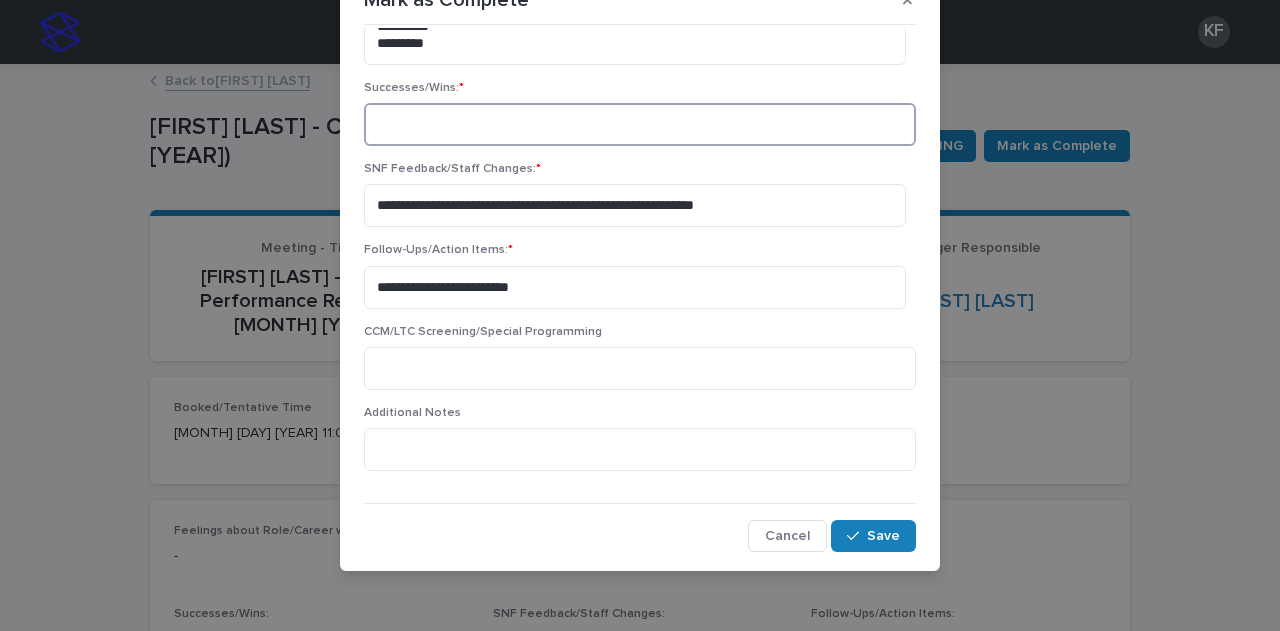 click at bounding box center (640, 124) 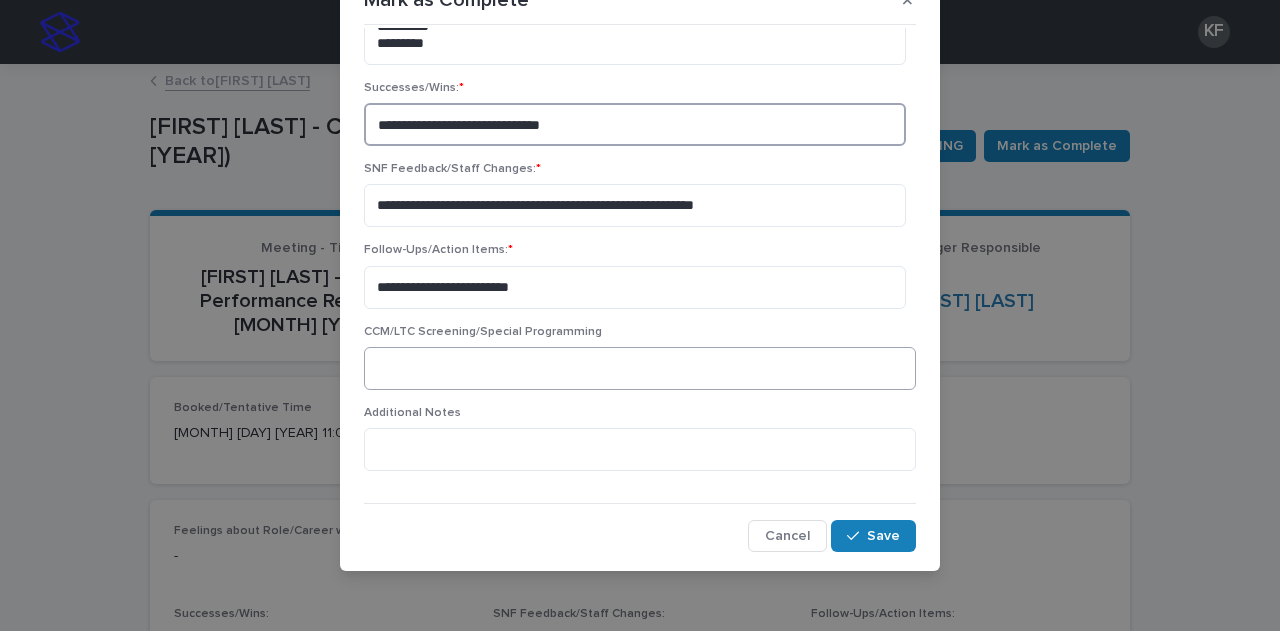 type on "**********" 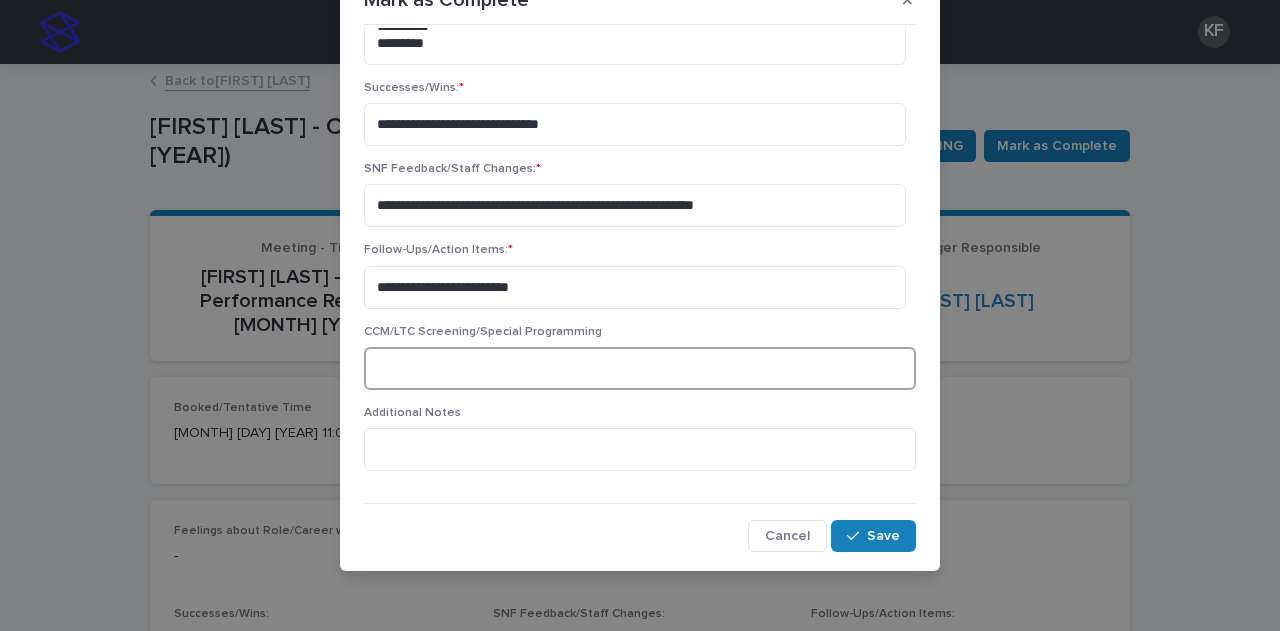 click at bounding box center (640, 368) 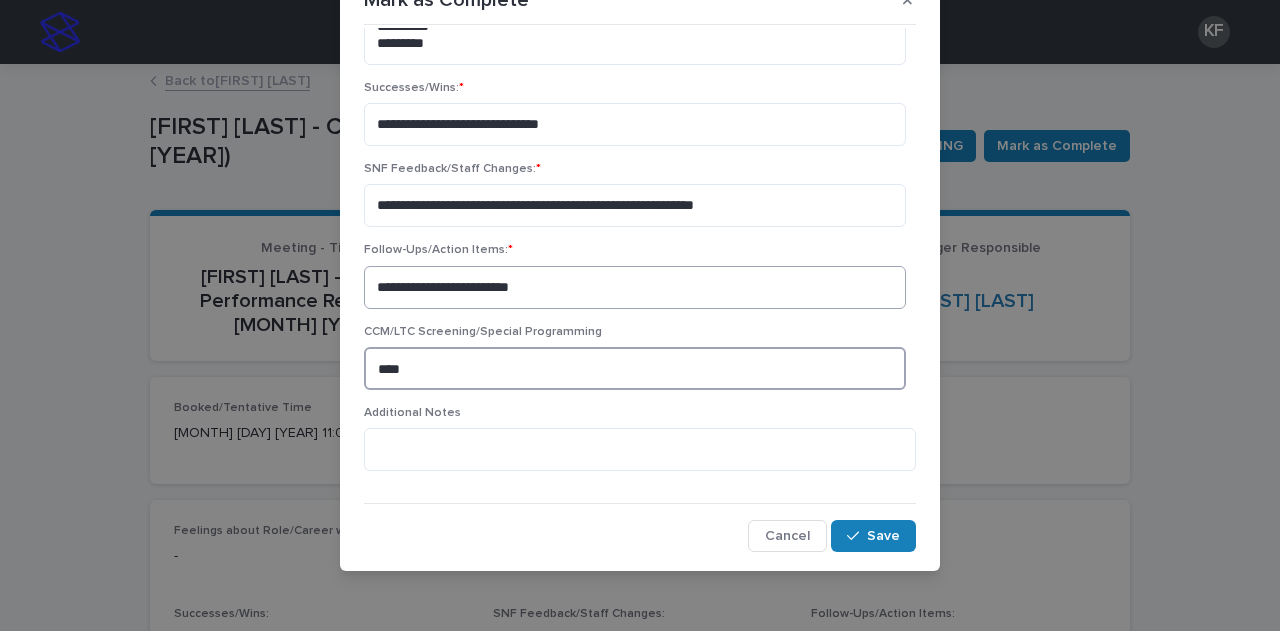 type on "***" 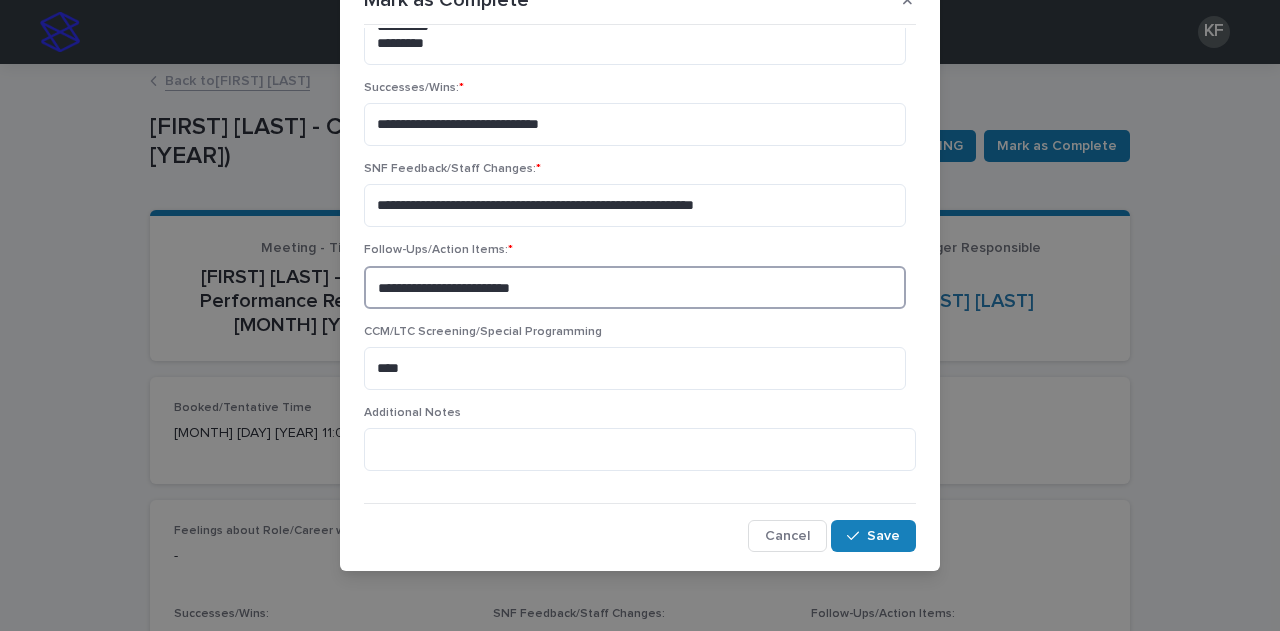 click on "**********" at bounding box center [635, 287] 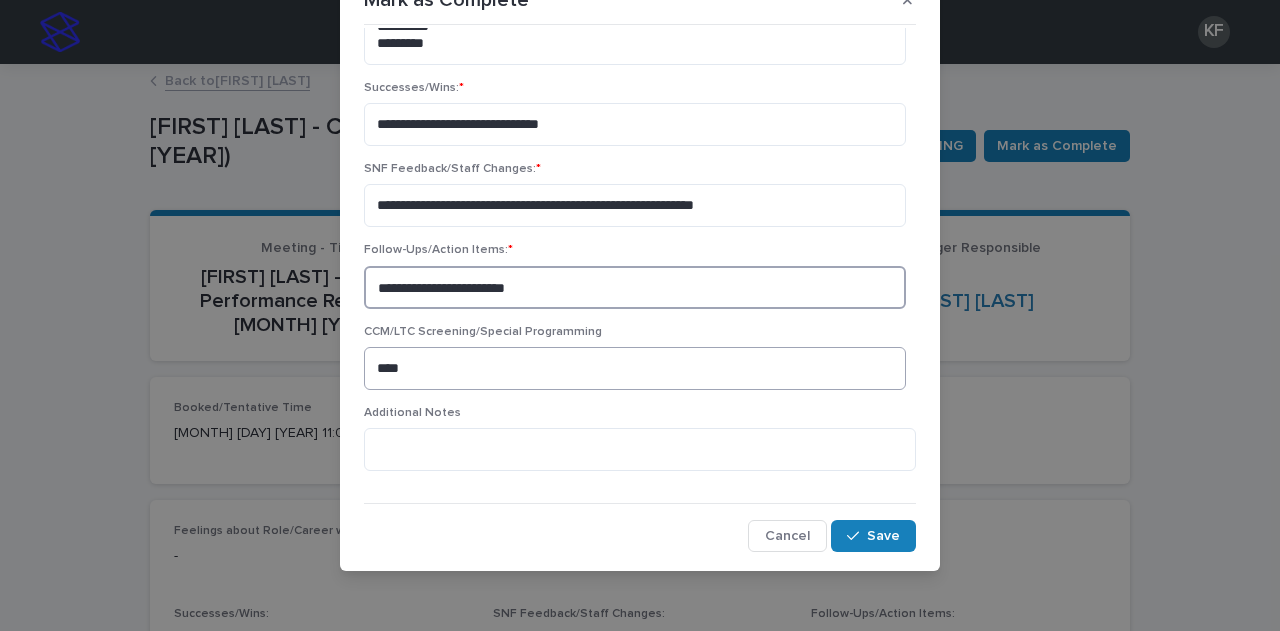 type on "**********" 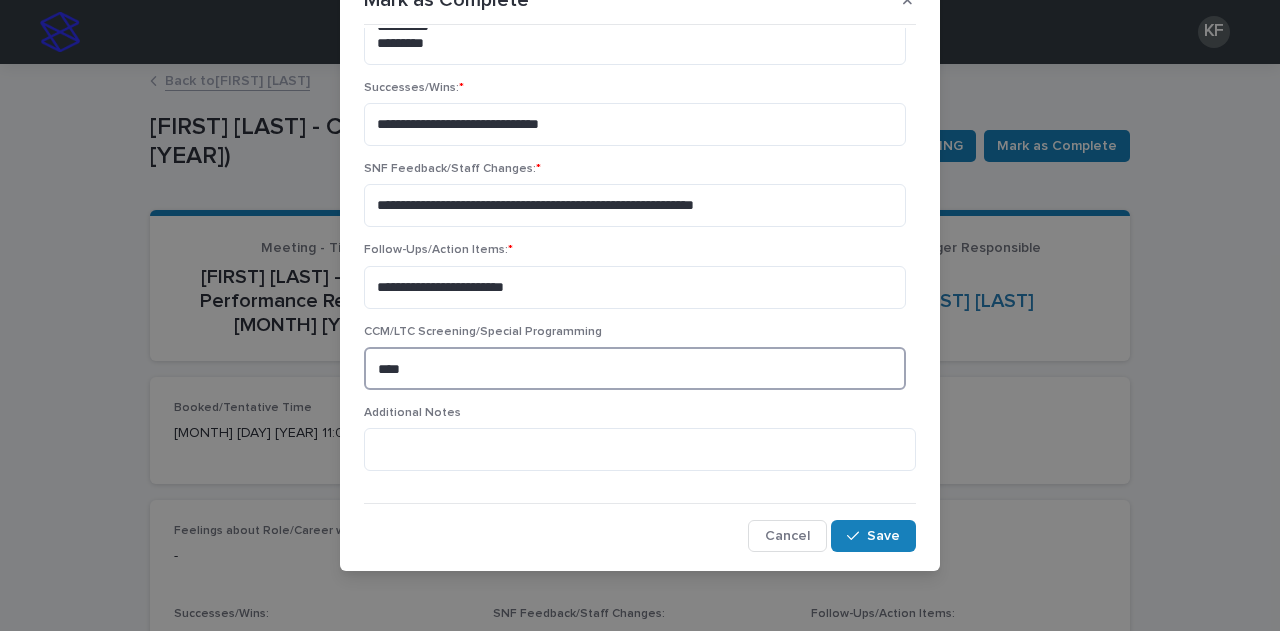 click on "***" at bounding box center [635, 368] 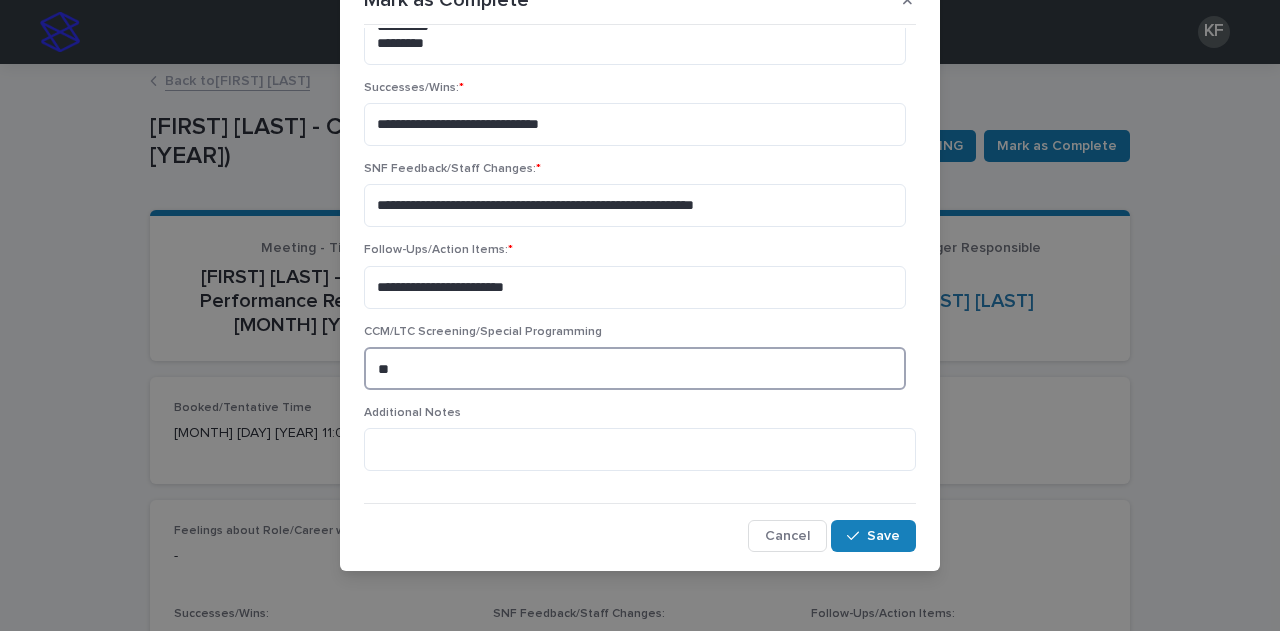 type on "*" 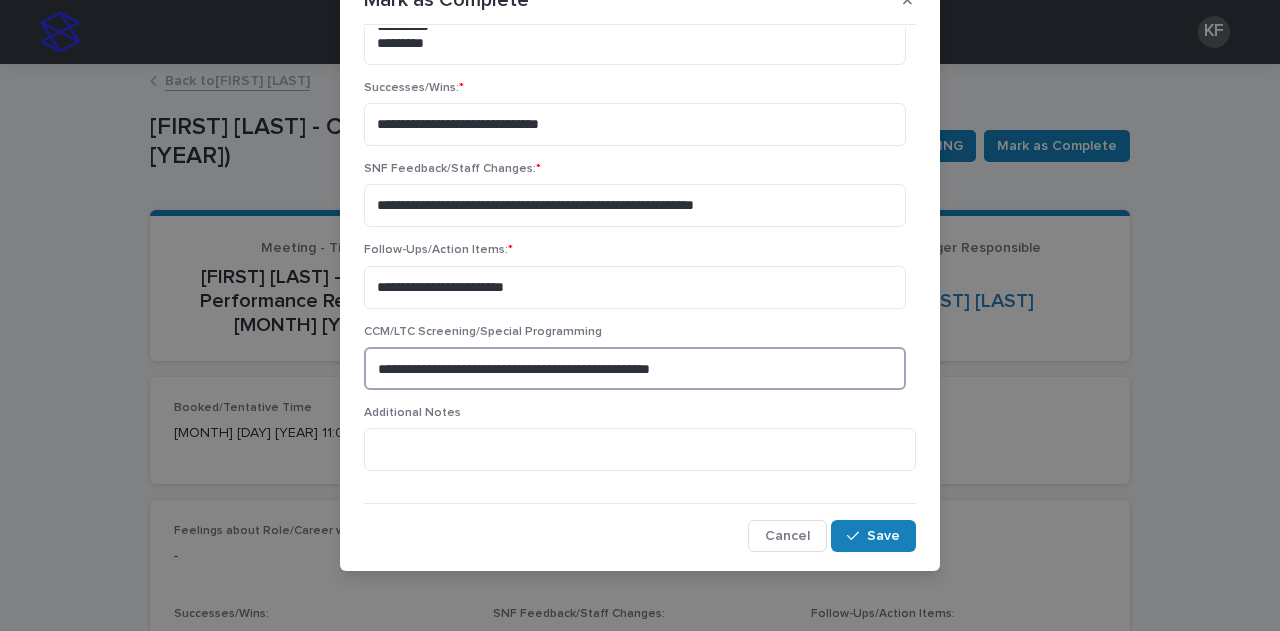 type on "**********" 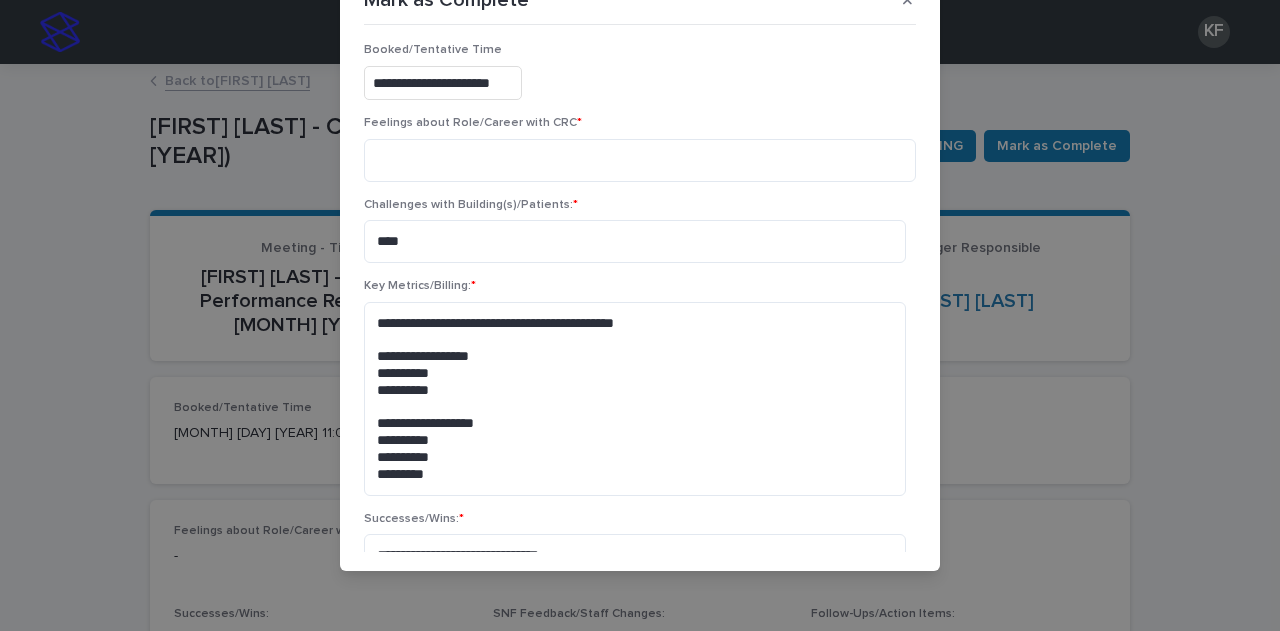 scroll, scrollTop: 0, scrollLeft: 0, axis: both 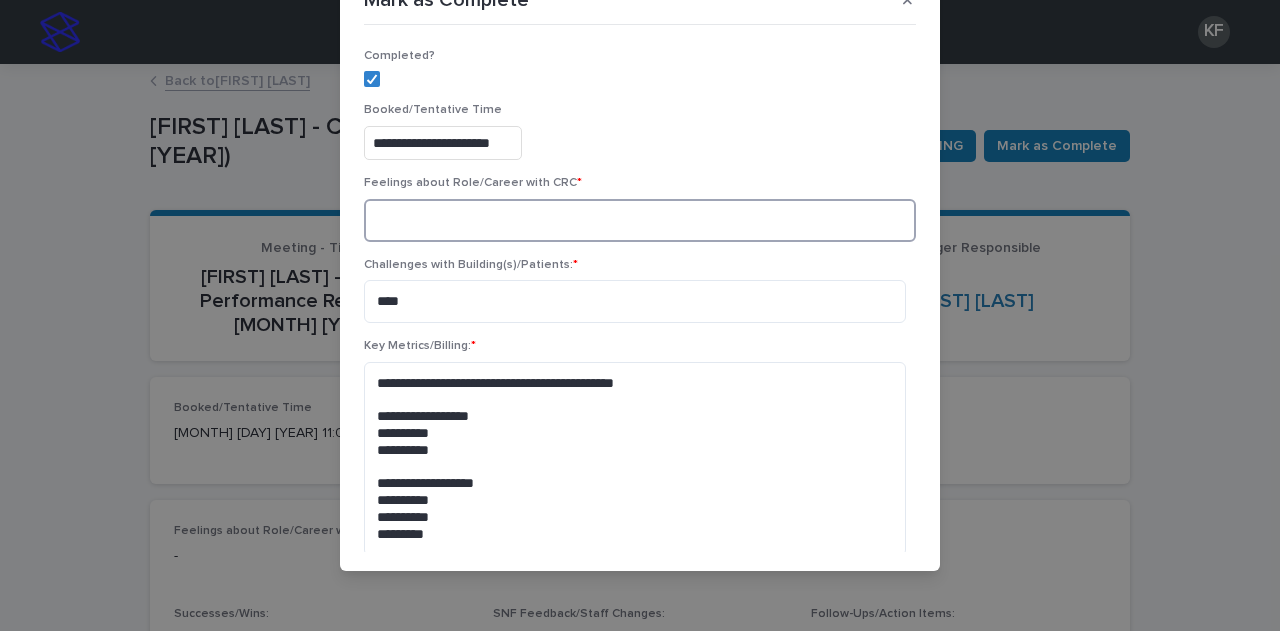 click at bounding box center (640, 220) 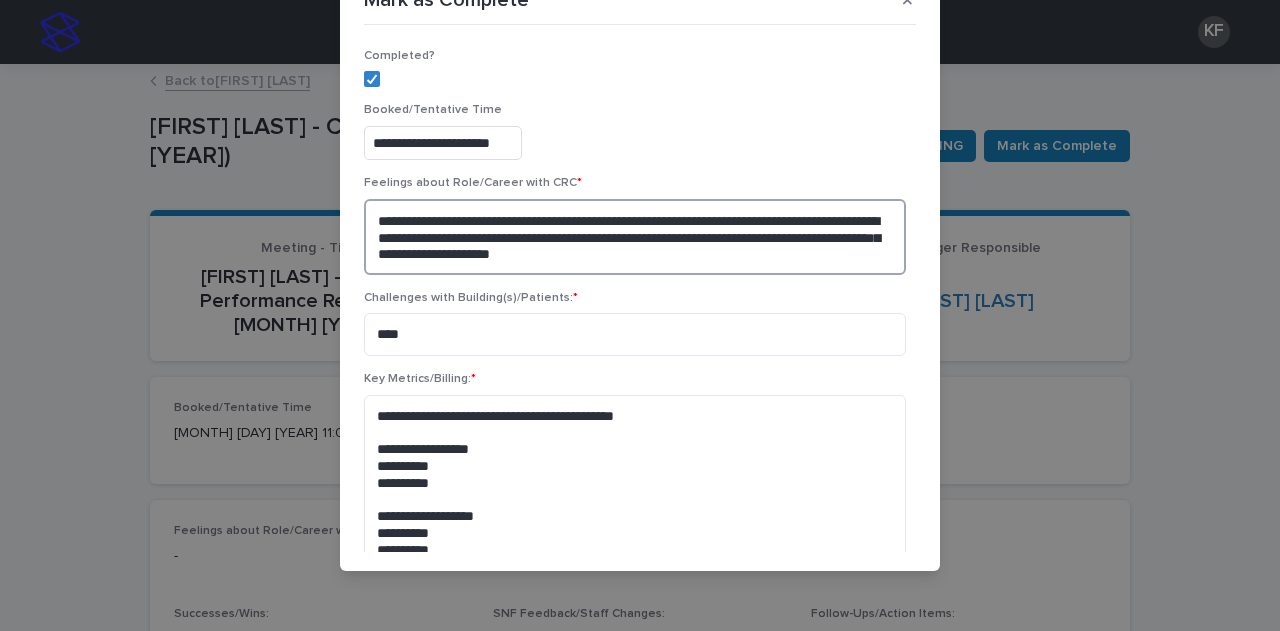 click on "**********" at bounding box center [635, 237] 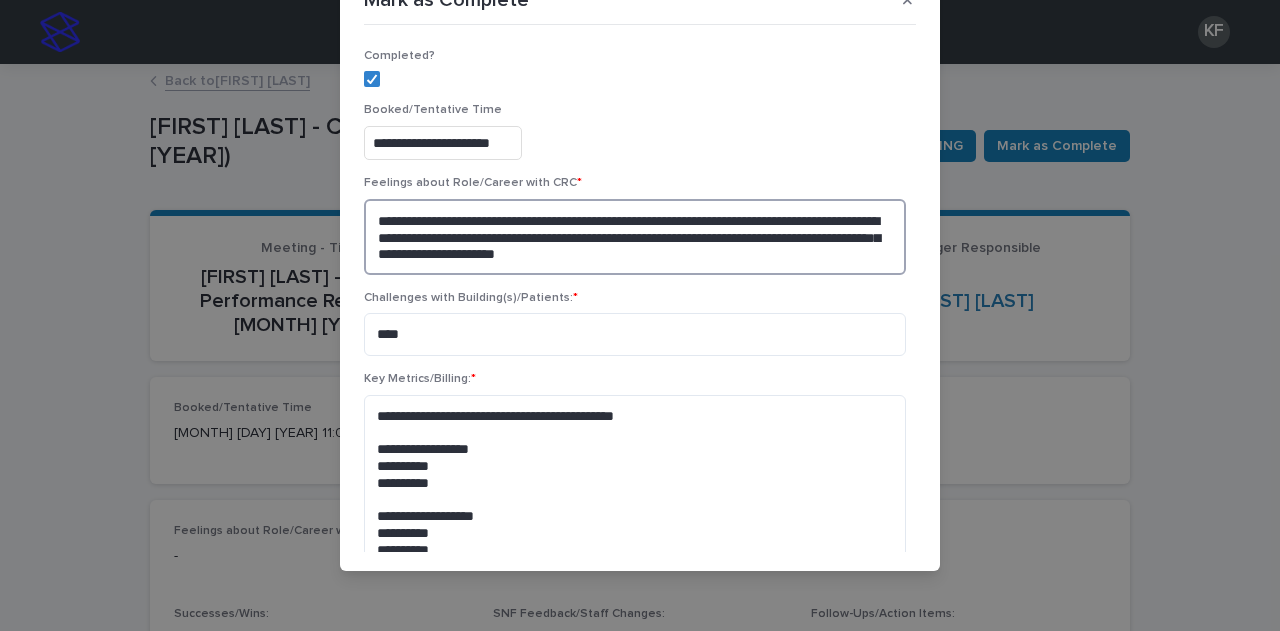 click on "**********" at bounding box center [635, 237] 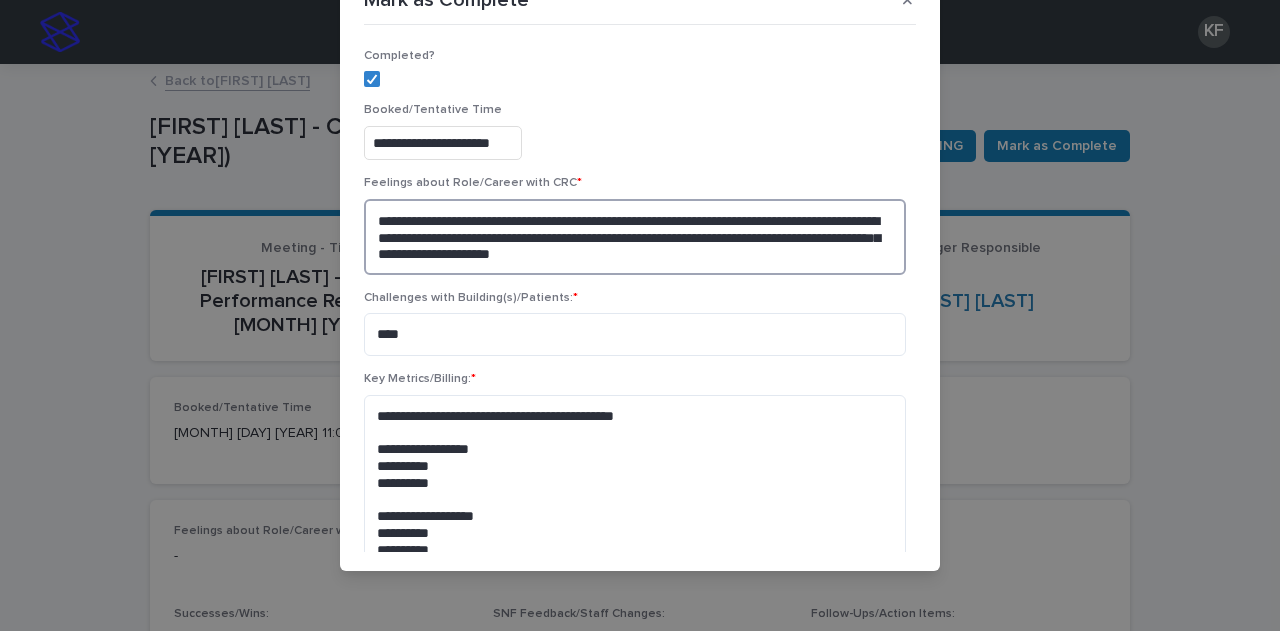 click on "**********" at bounding box center [635, 237] 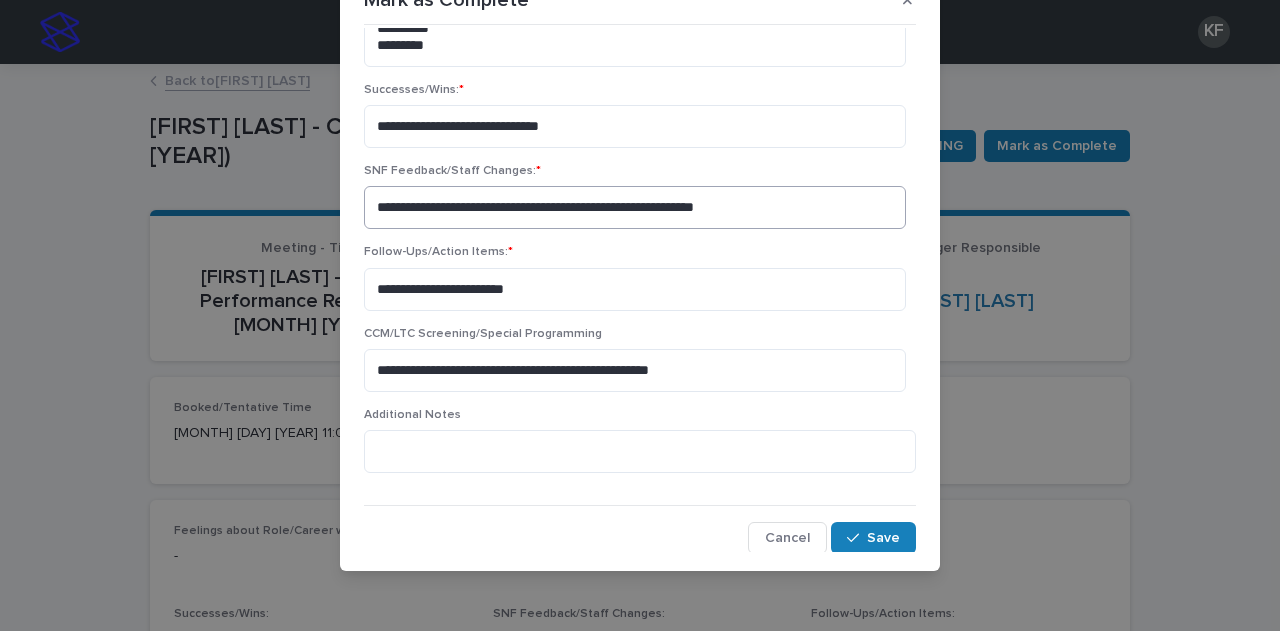 scroll, scrollTop: 558, scrollLeft: 0, axis: vertical 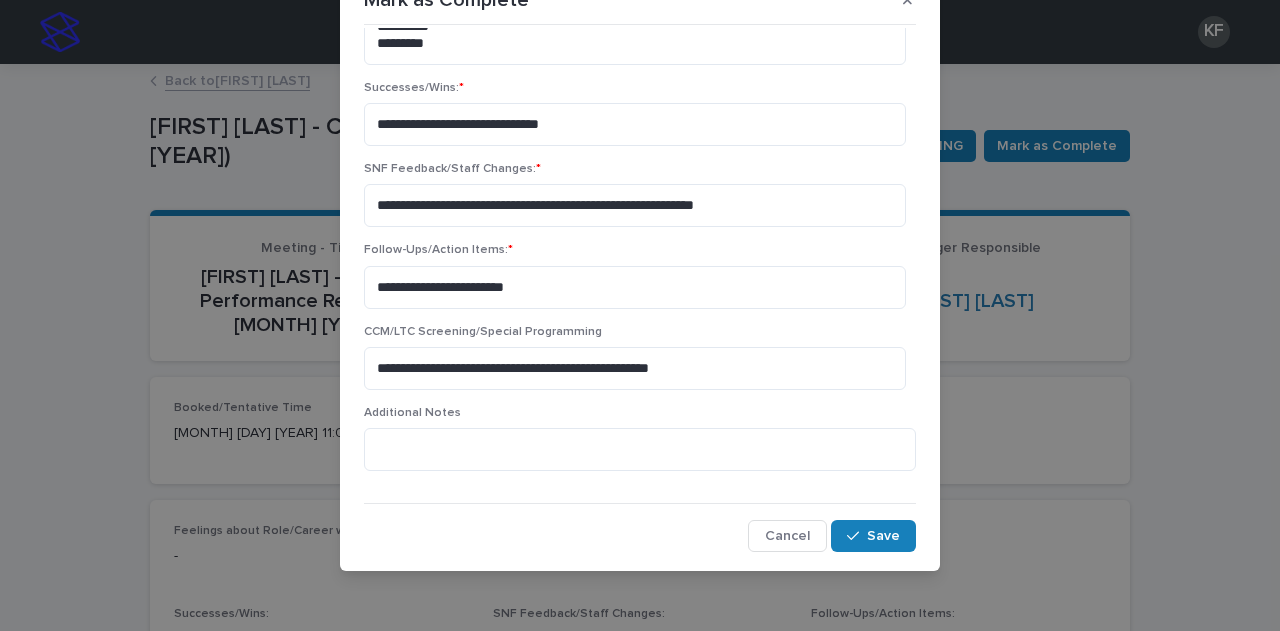 type on "**********" 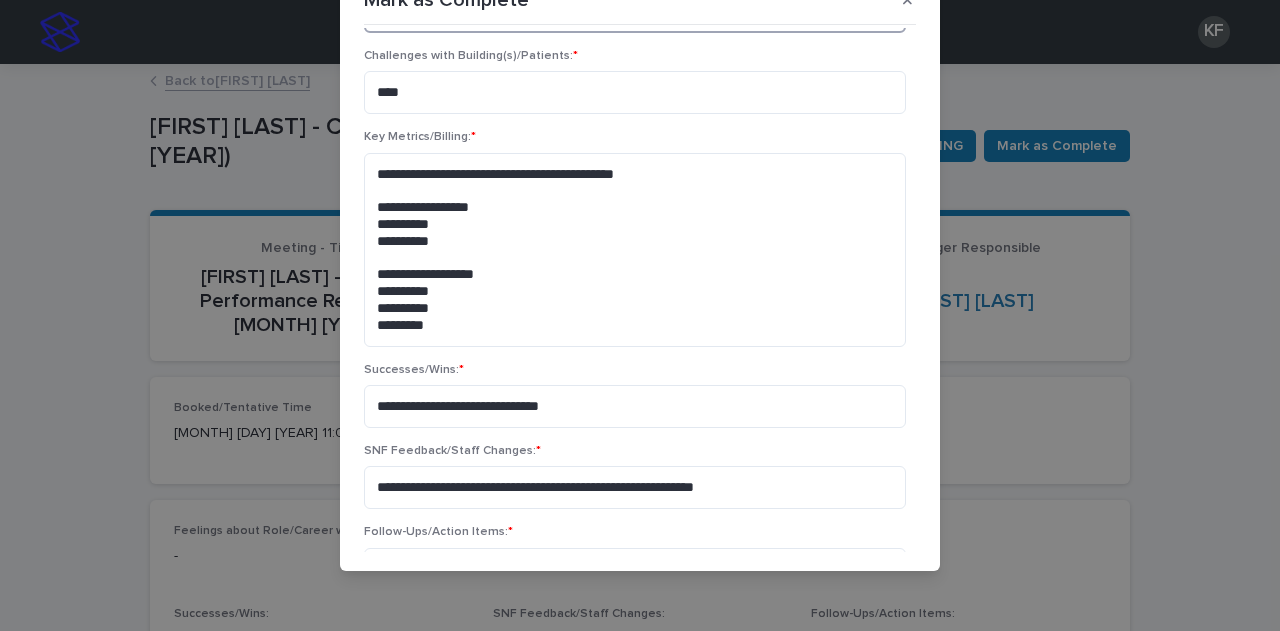 scroll, scrollTop: 358, scrollLeft: 0, axis: vertical 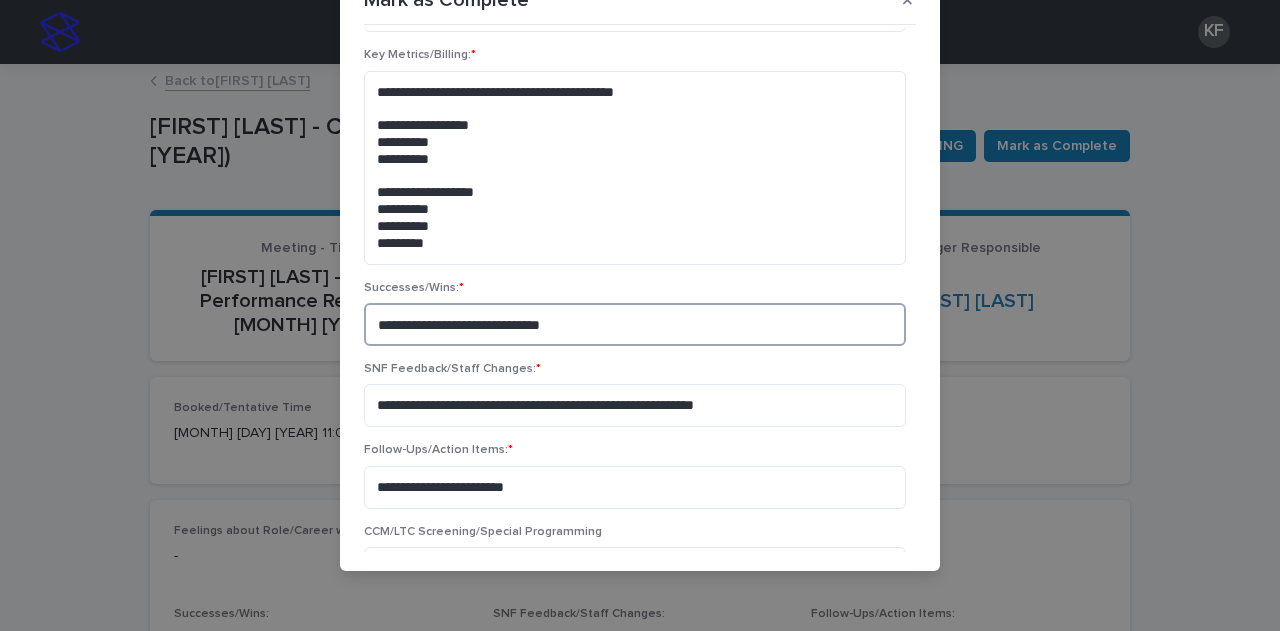 click on "**********" at bounding box center [635, 324] 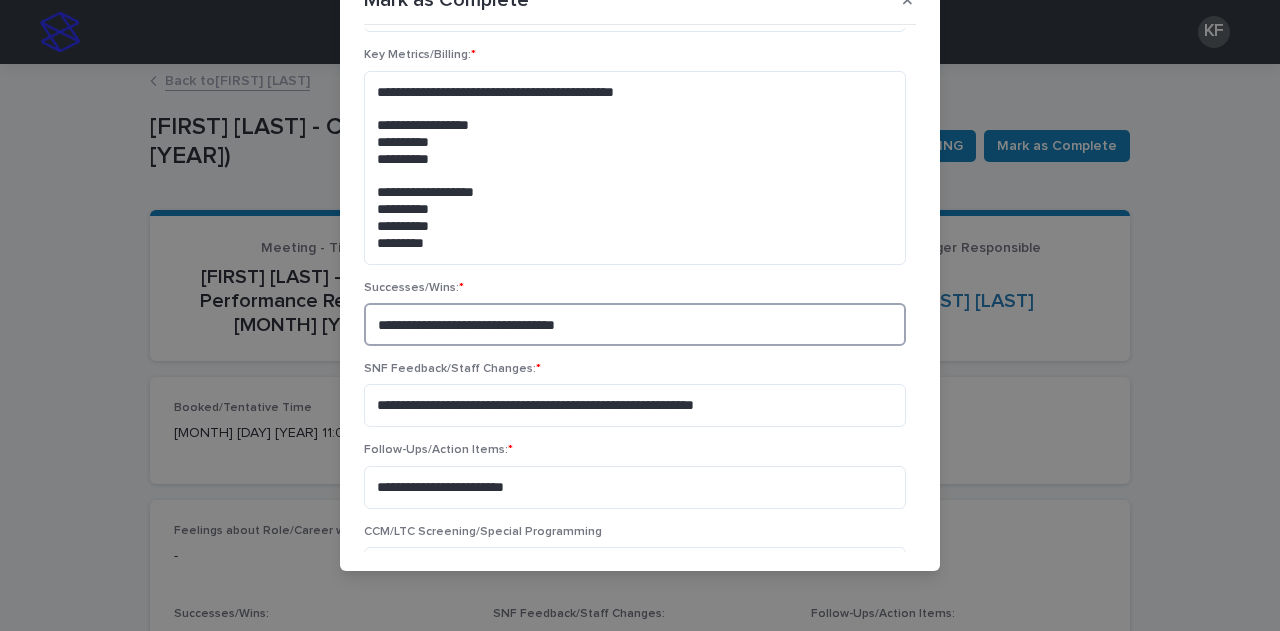 scroll, scrollTop: 558, scrollLeft: 0, axis: vertical 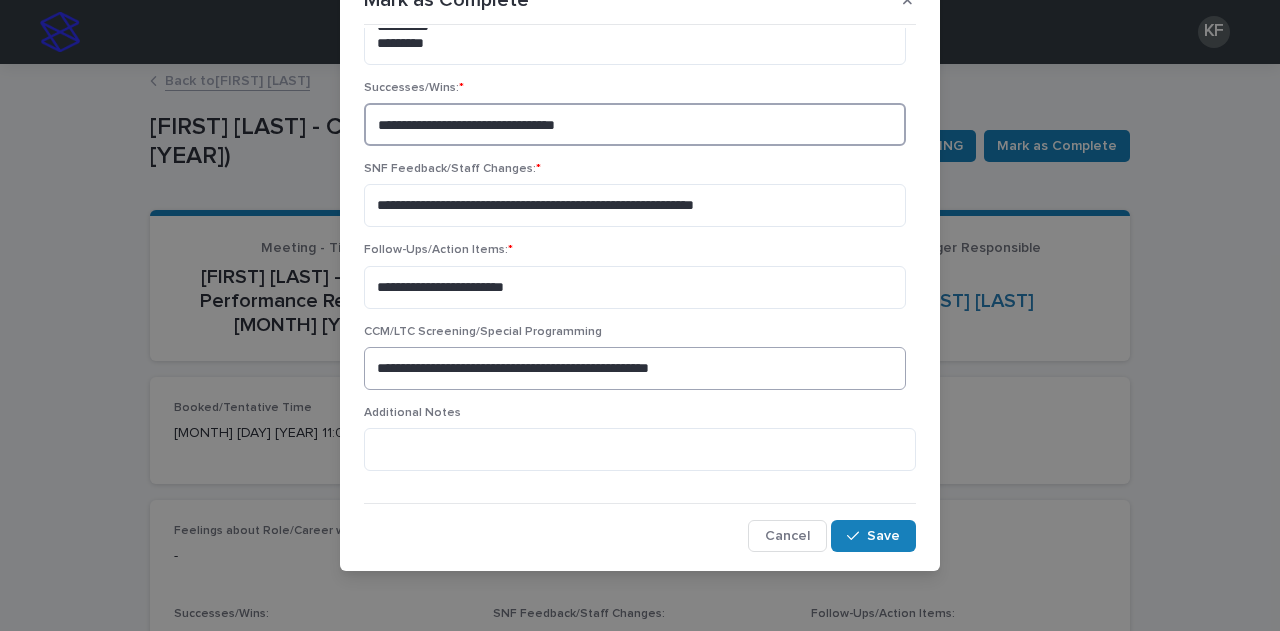 type on "**********" 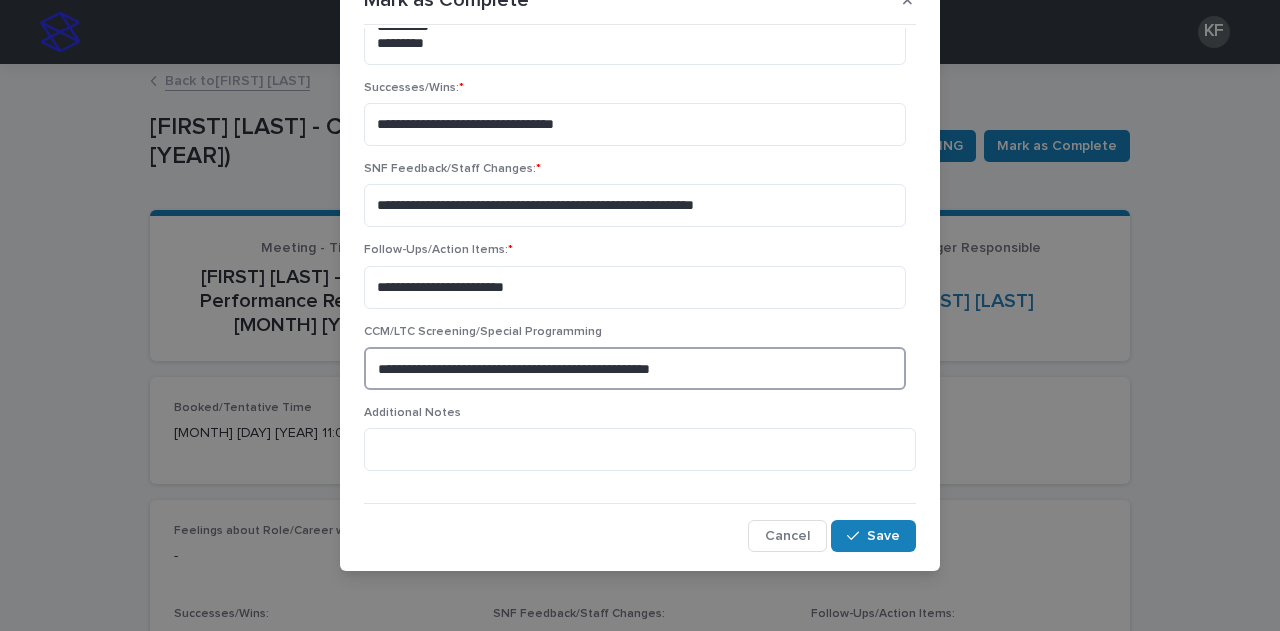 click on "**********" at bounding box center [635, 368] 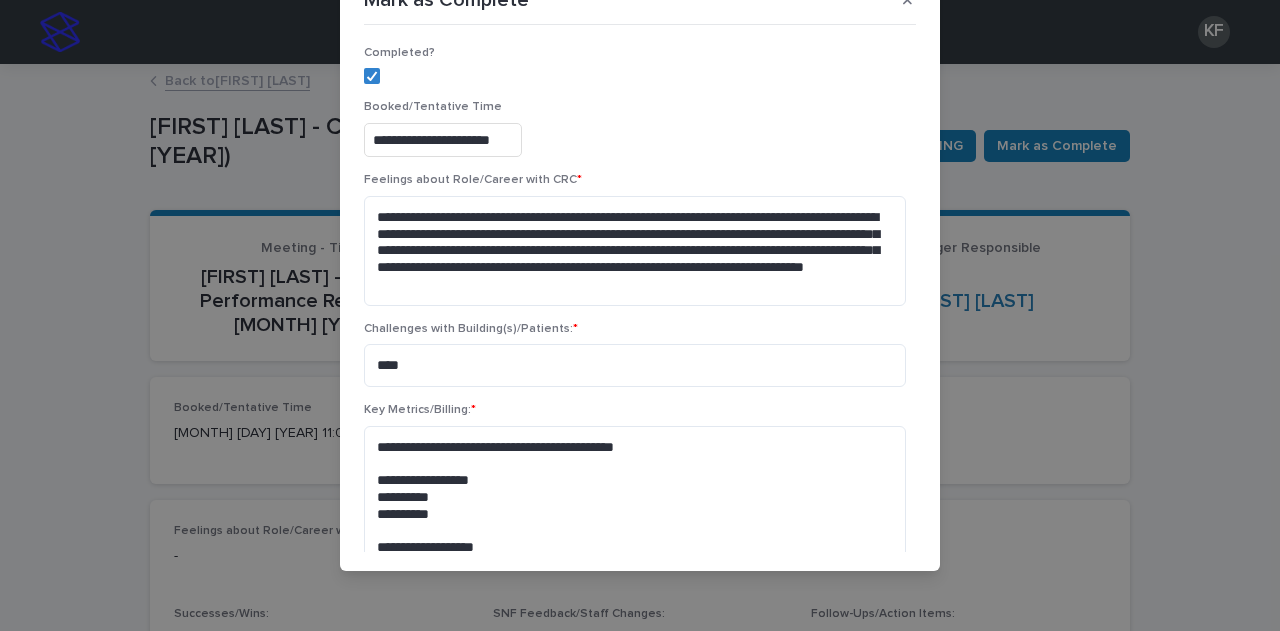 scroll, scrollTop: 0, scrollLeft: 0, axis: both 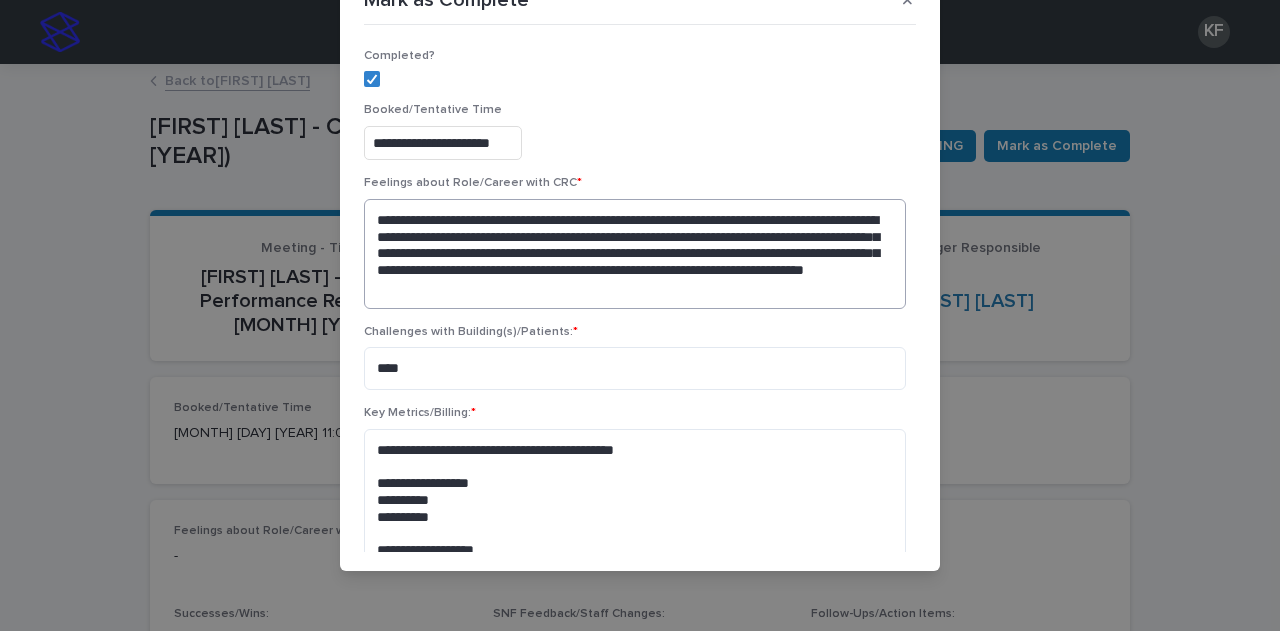 type on "**********" 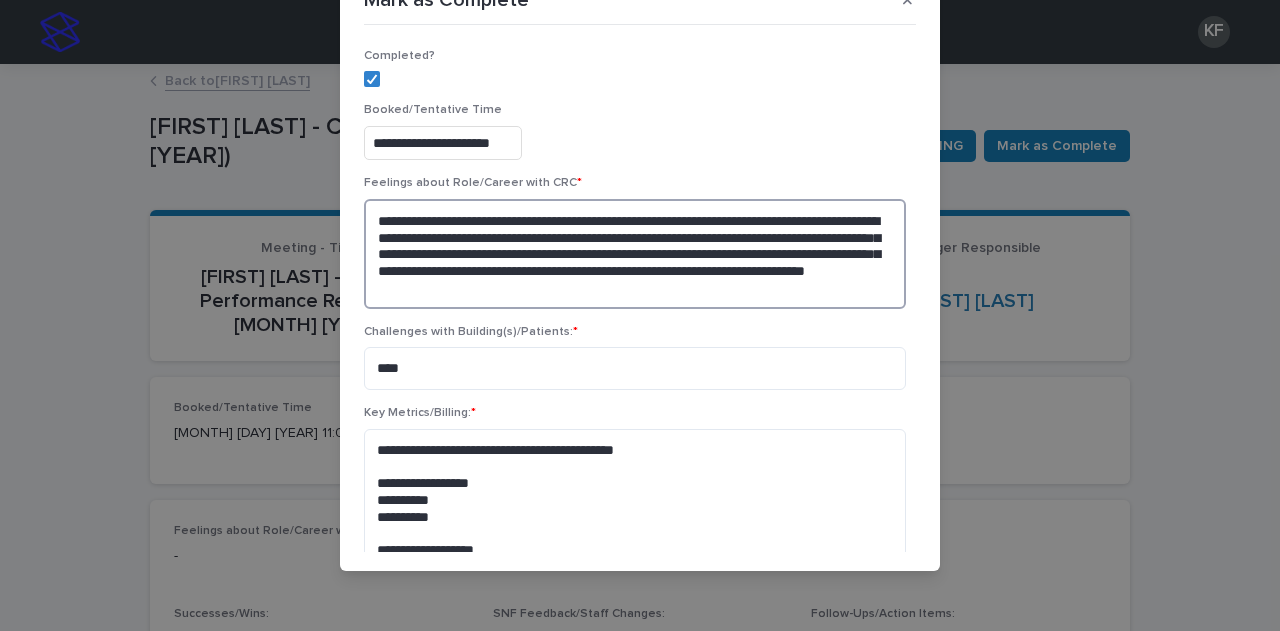 click on "**********" at bounding box center (635, 254) 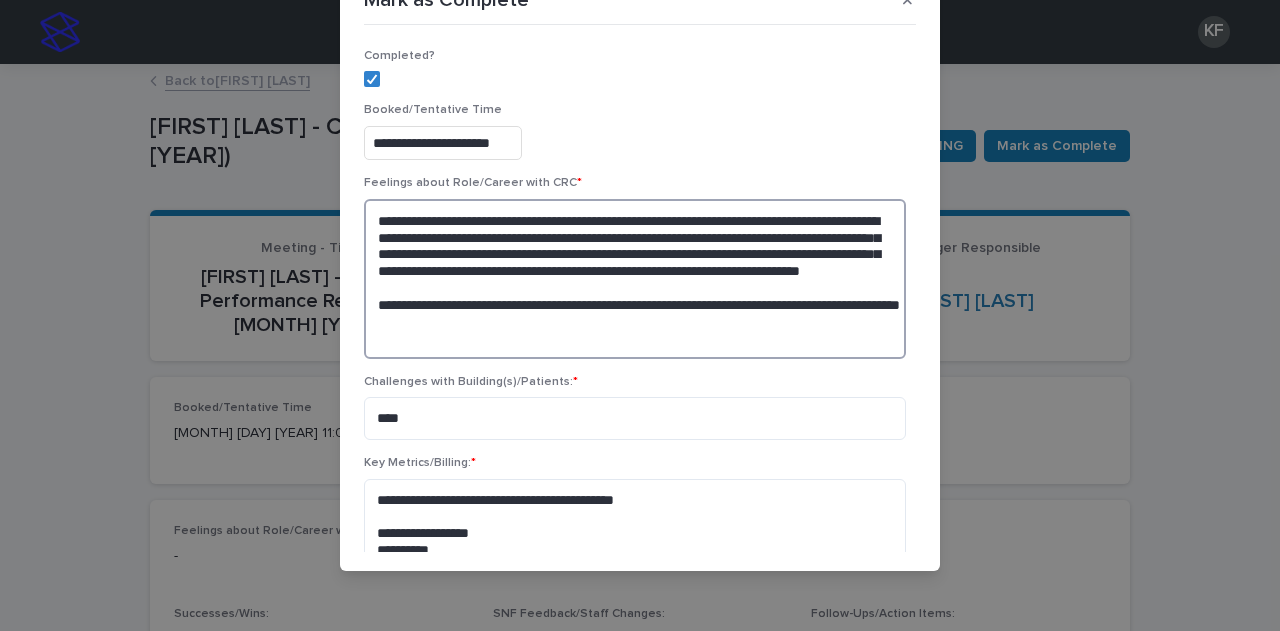 click on "**********" at bounding box center (635, 279) 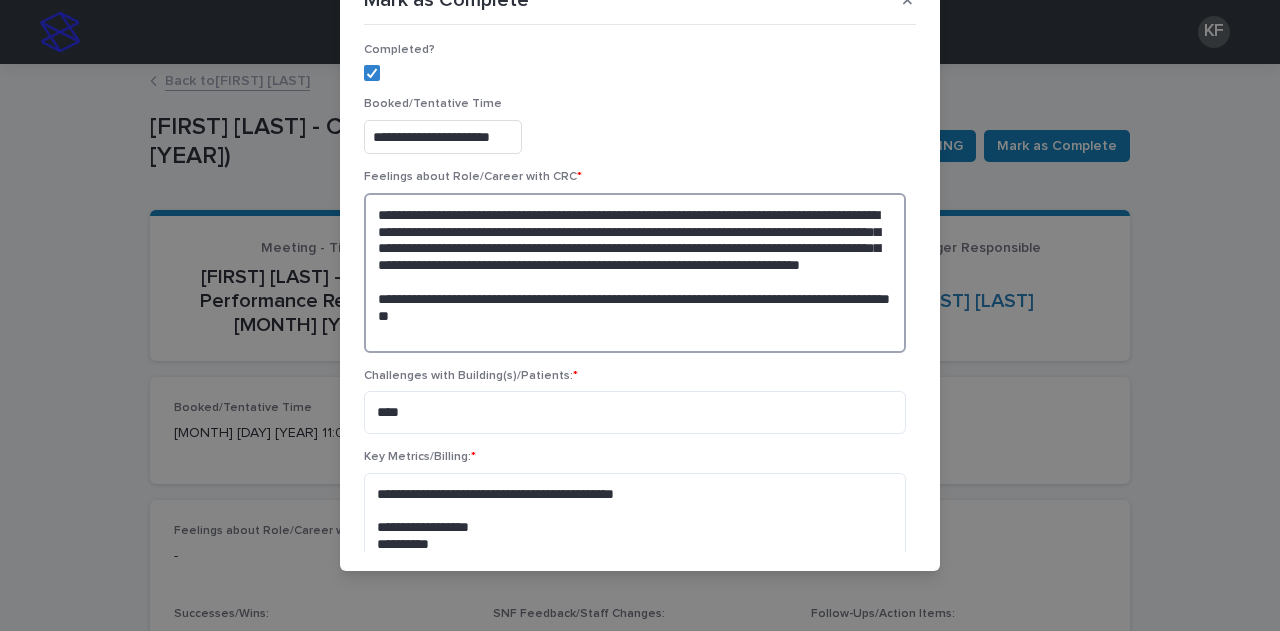 scroll, scrollTop: 0, scrollLeft: 0, axis: both 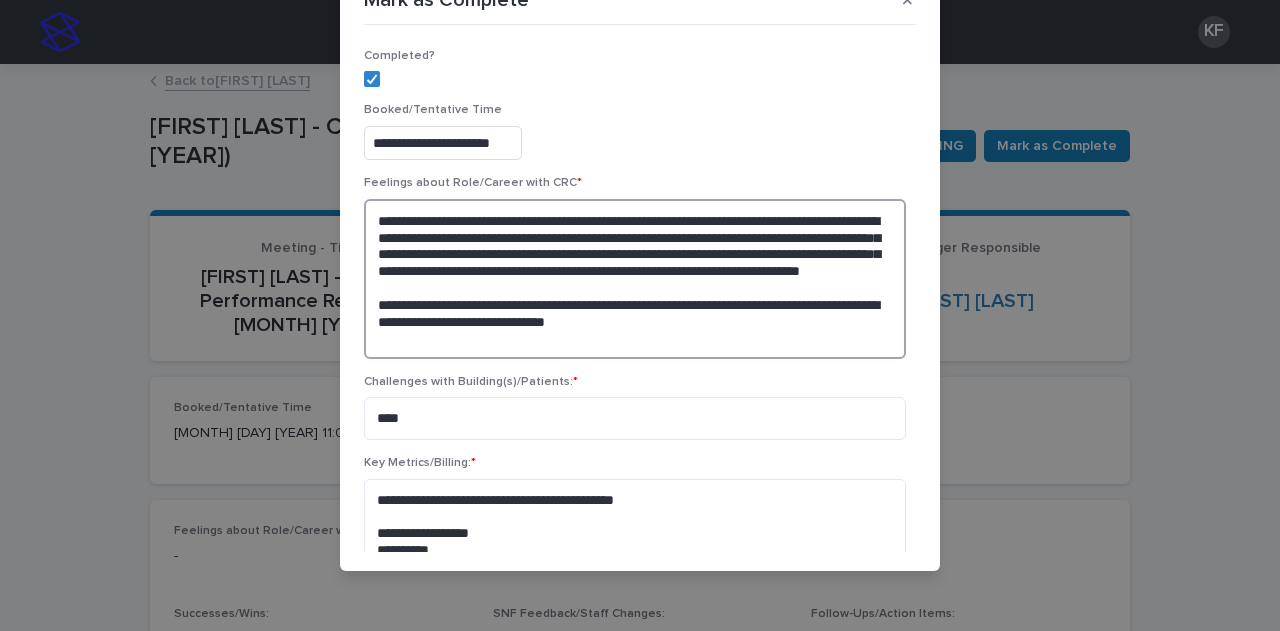 click on "**********" at bounding box center (635, 279) 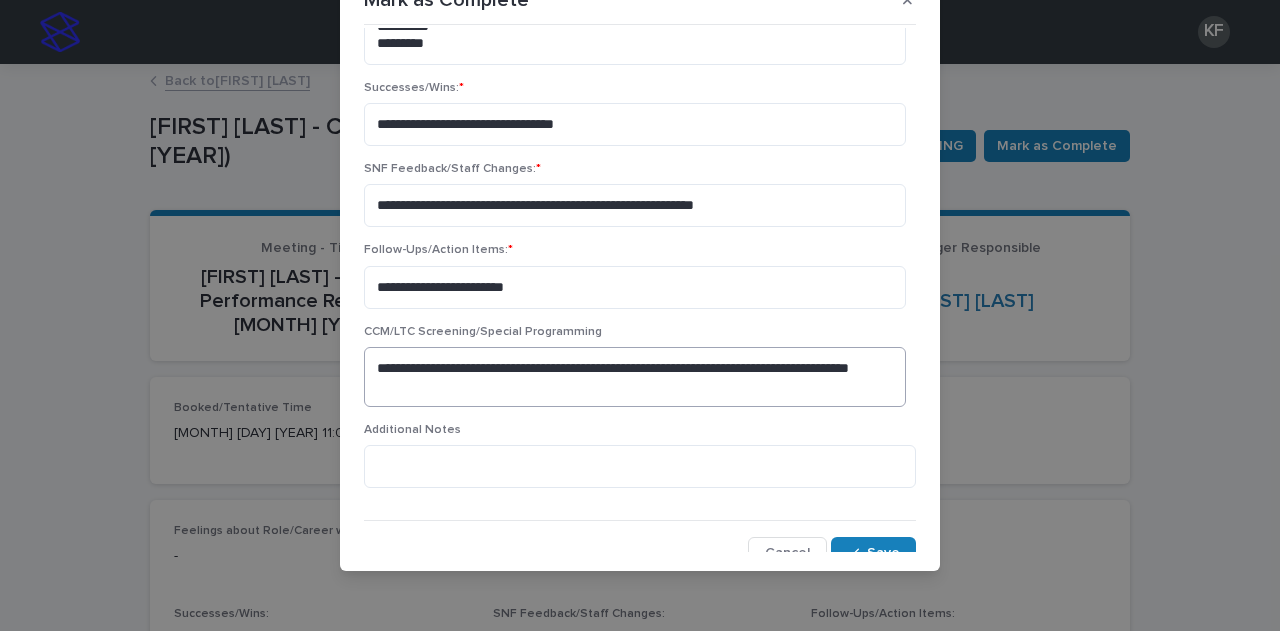 scroll, scrollTop: 642, scrollLeft: 0, axis: vertical 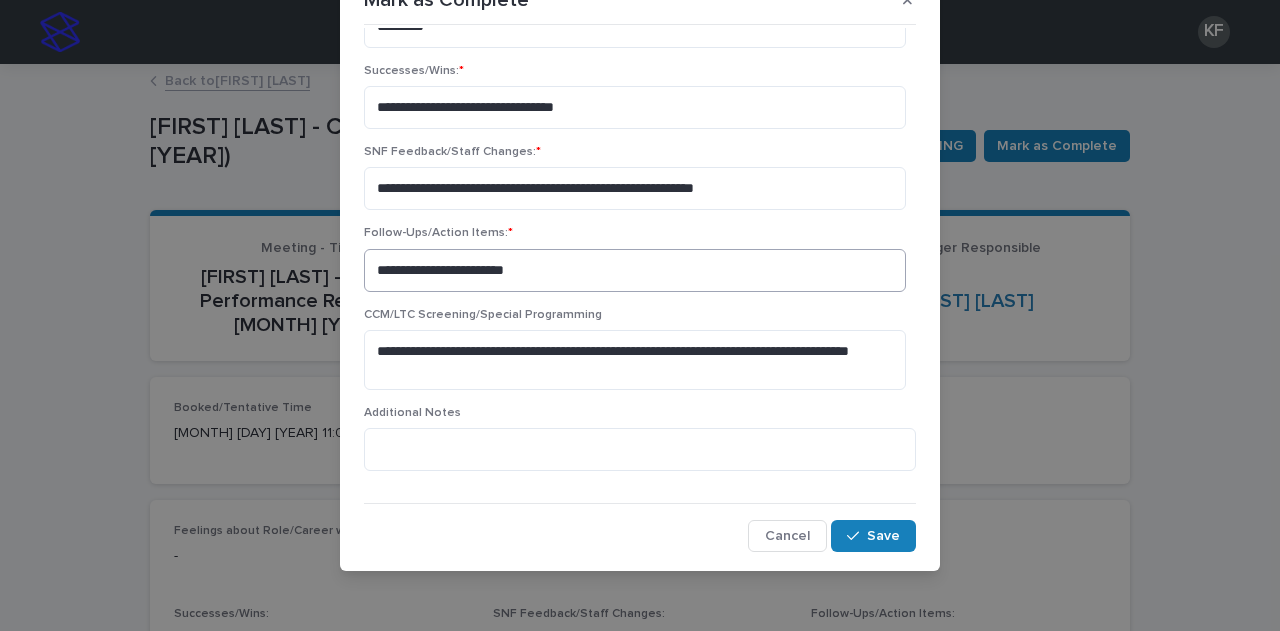type on "**********" 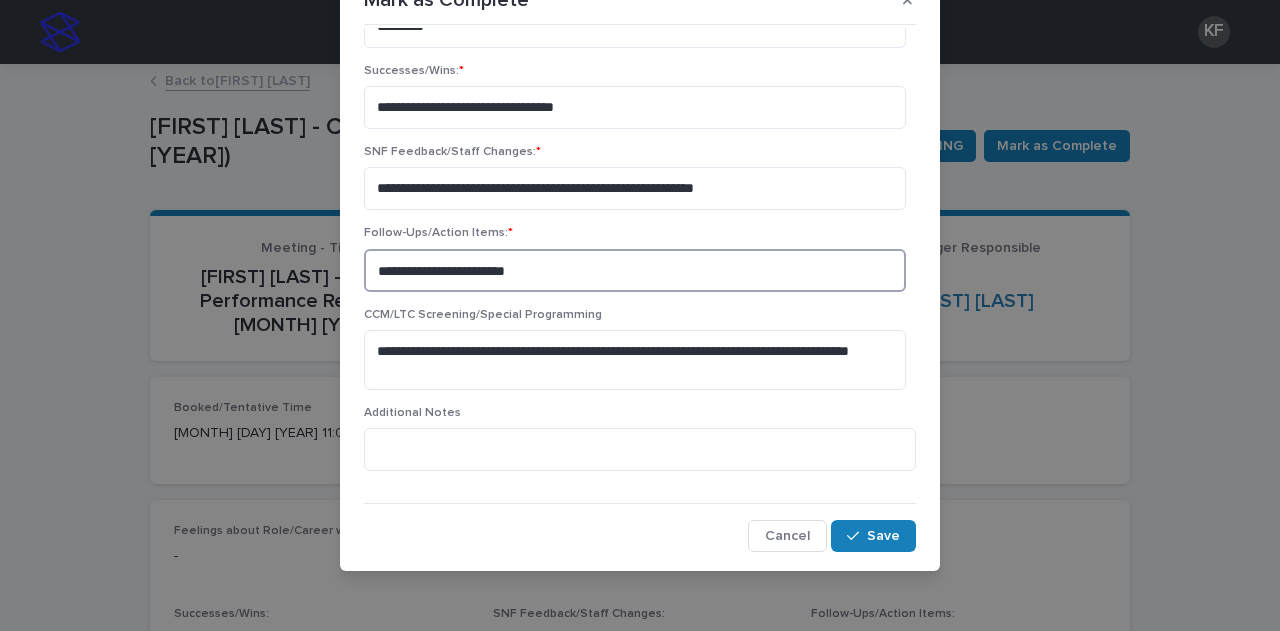 click on "**********" at bounding box center (635, 270) 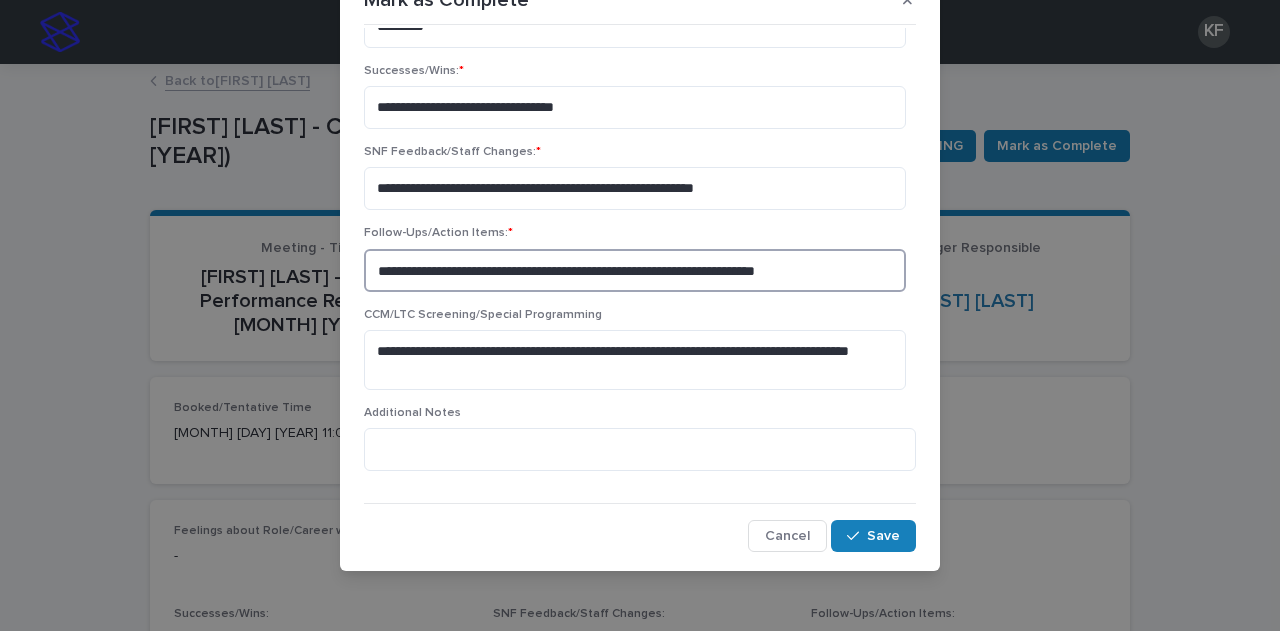 click on "**********" at bounding box center (635, 270) 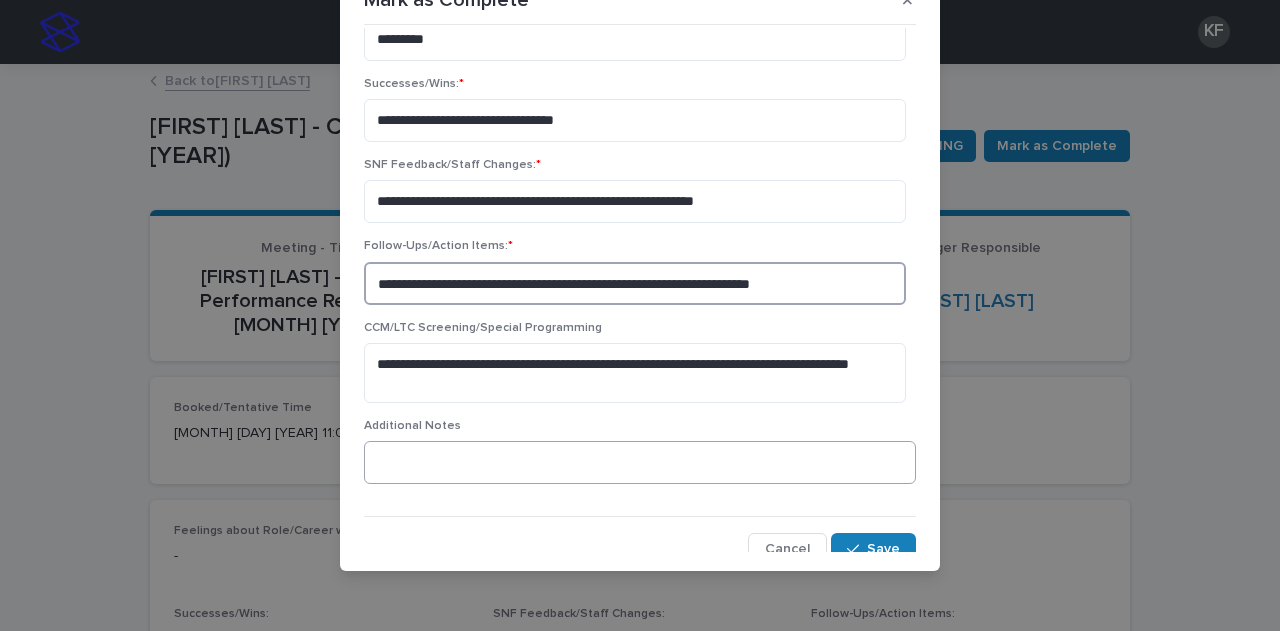 scroll, scrollTop: 642, scrollLeft: 0, axis: vertical 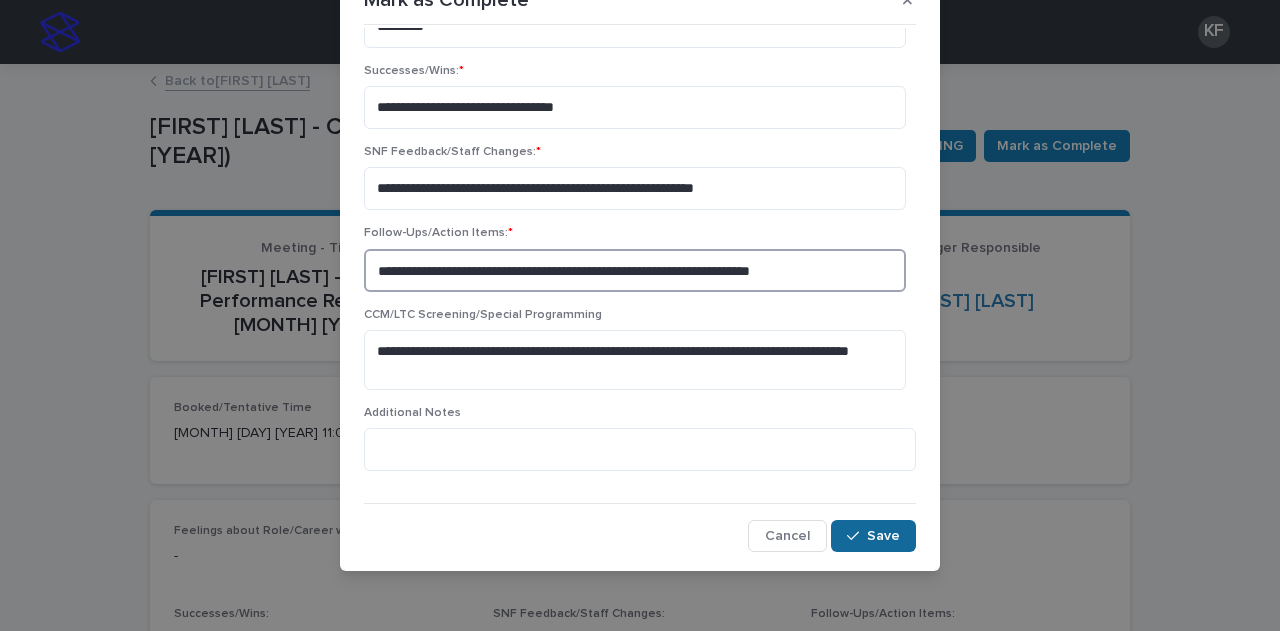 type on "**********" 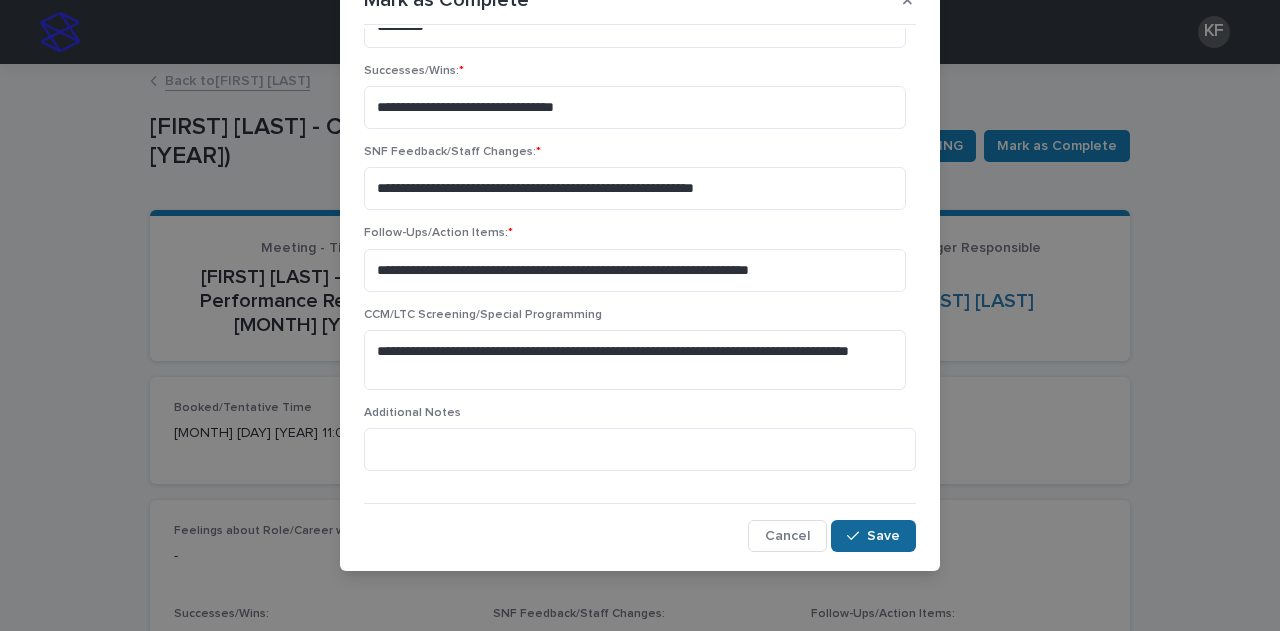 click on "Save" at bounding box center (873, 536) 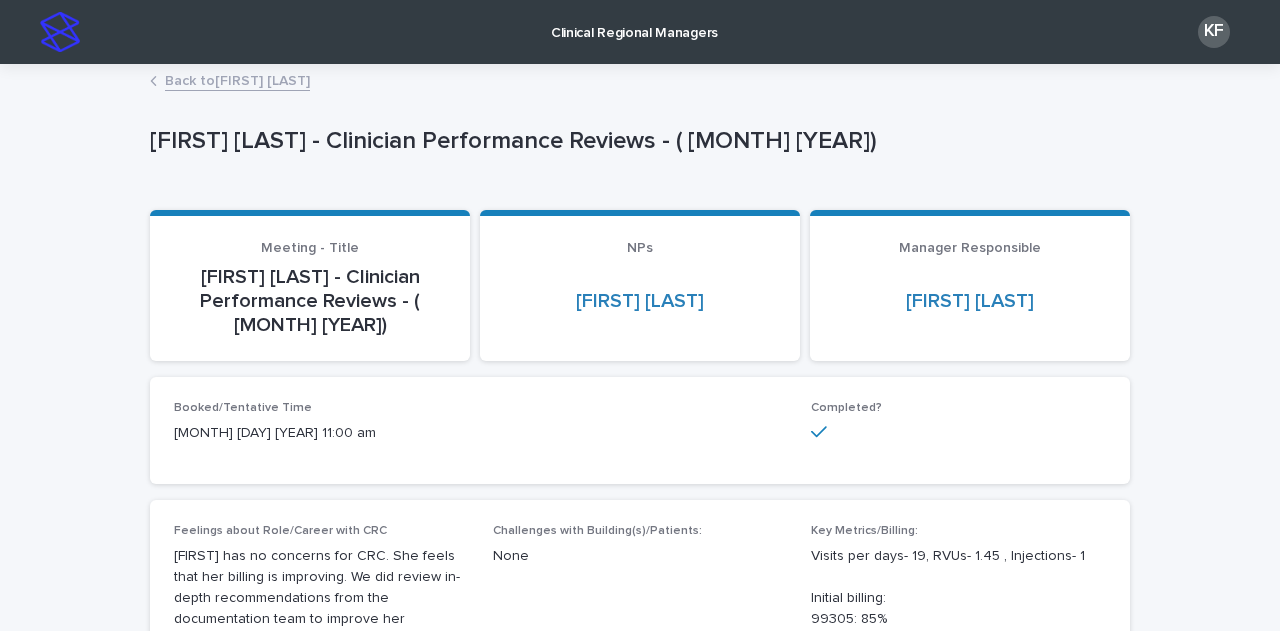 click on "Back to  [FIRST] [LAST]" at bounding box center [237, 79] 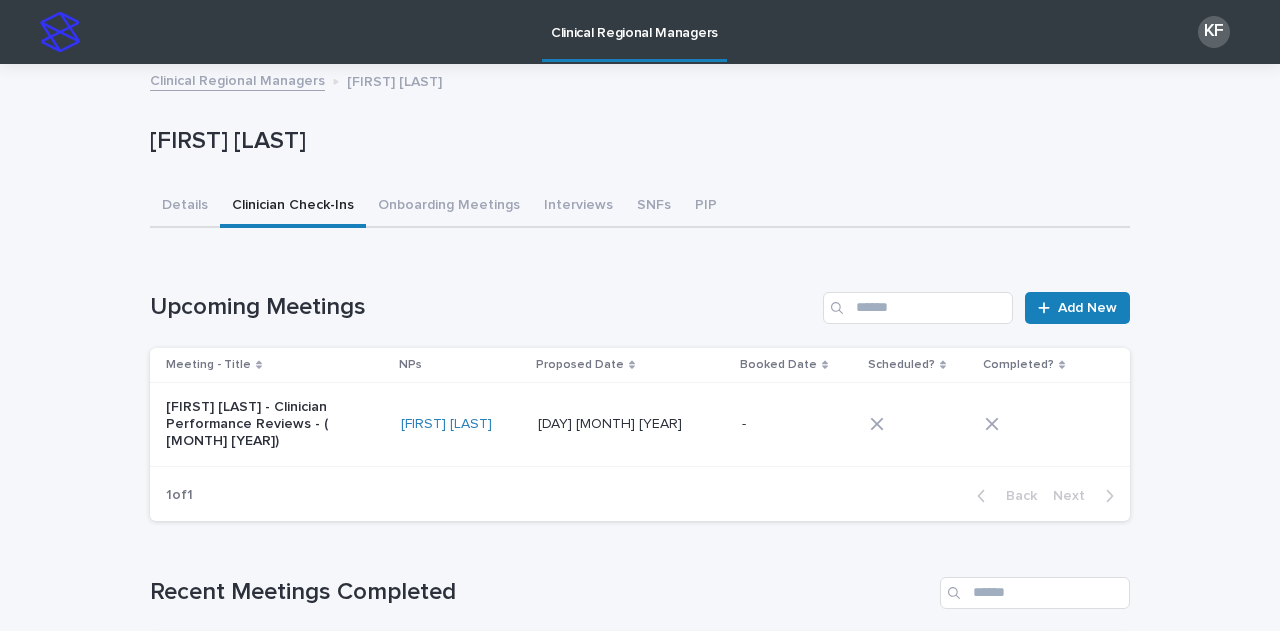 click on "Clinical Regional Managers" at bounding box center (237, 79) 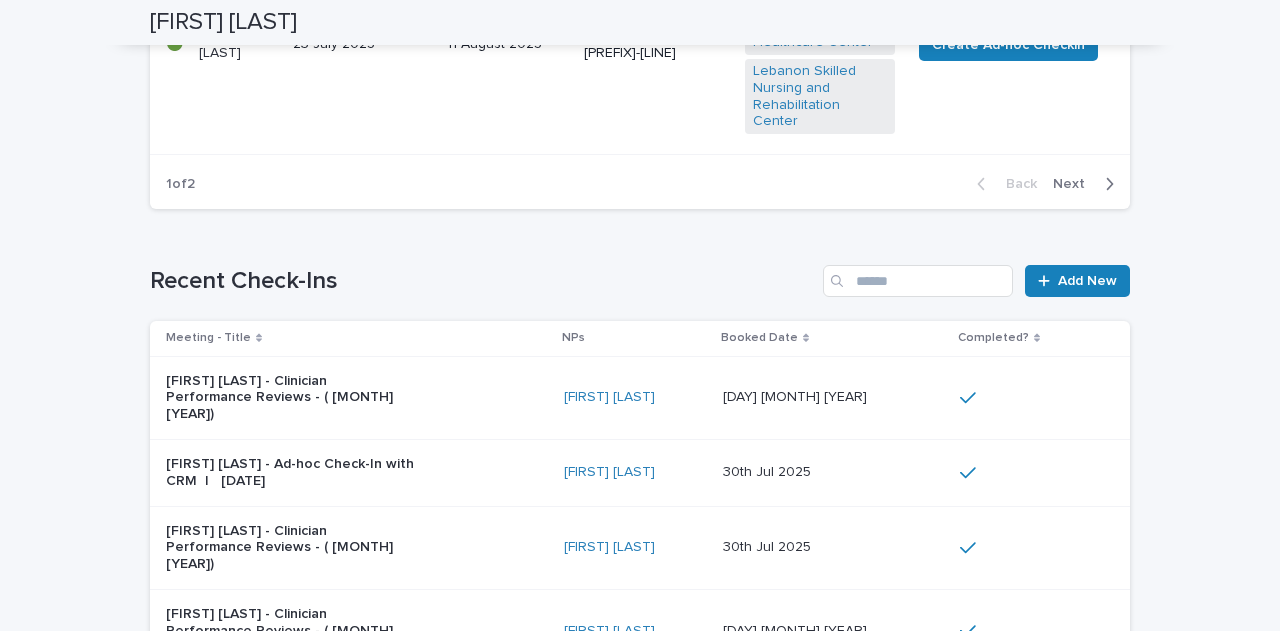 scroll, scrollTop: 1600, scrollLeft: 0, axis: vertical 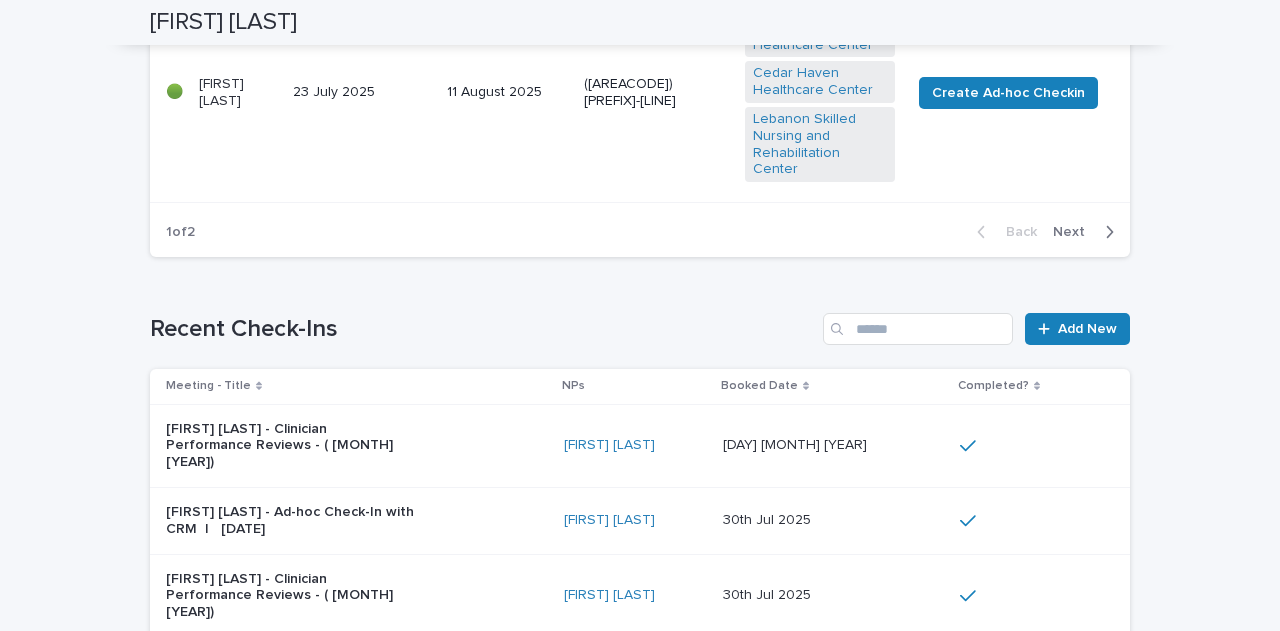 click on "Next" at bounding box center (1075, 232) 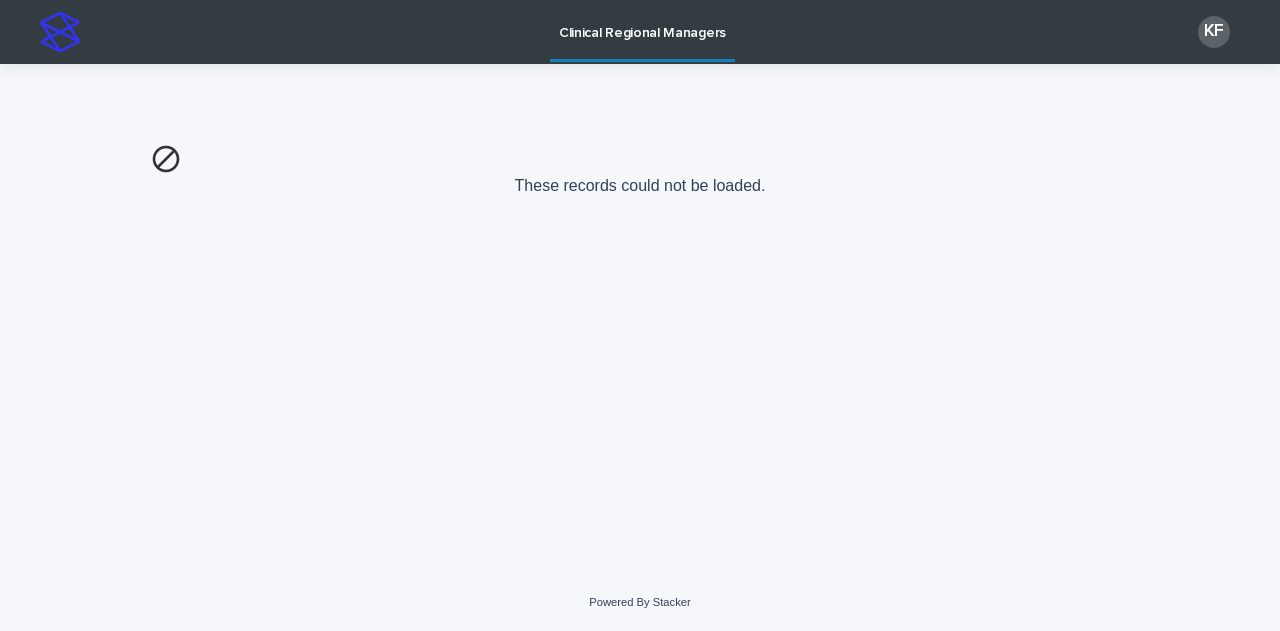 scroll, scrollTop: 0, scrollLeft: 0, axis: both 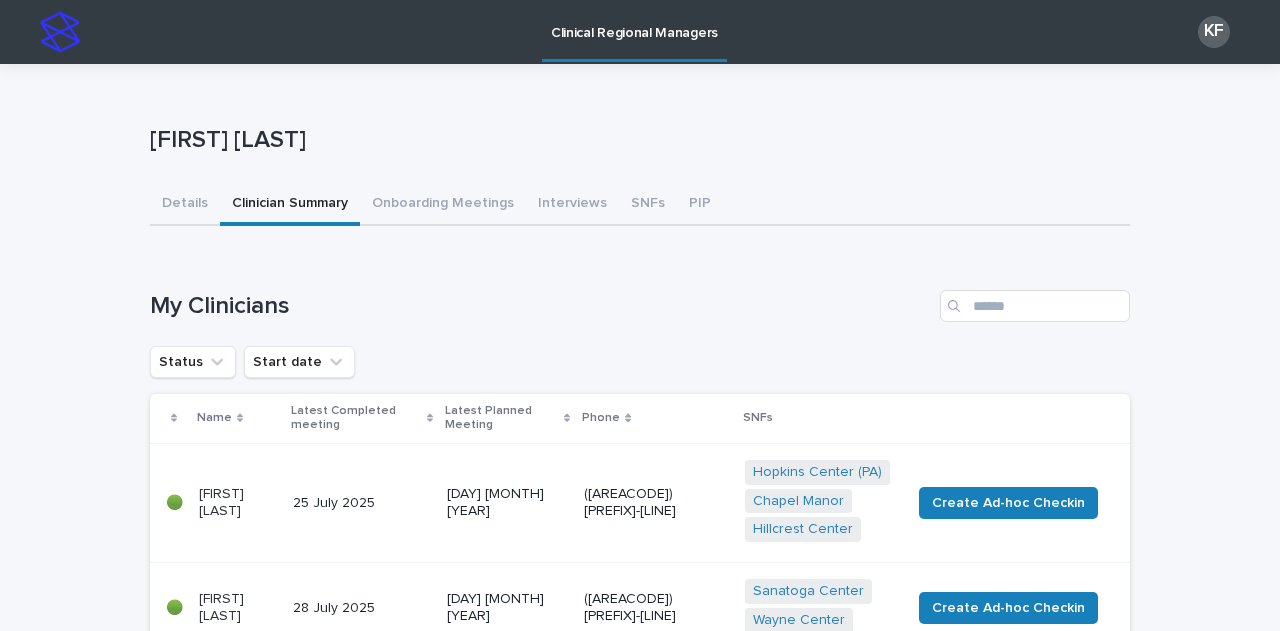 click on "My Clinicians" at bounding box center (541, 306) 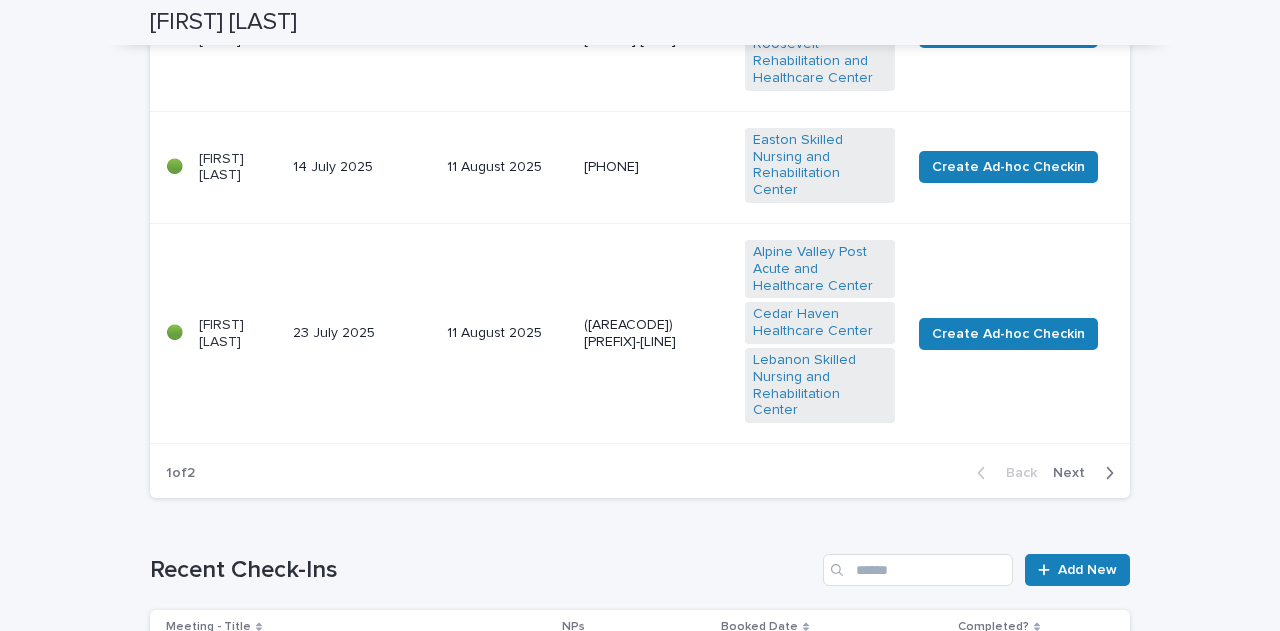 scroll, scrollTop: 1200, scrollLeft: 0, axis: vertical 